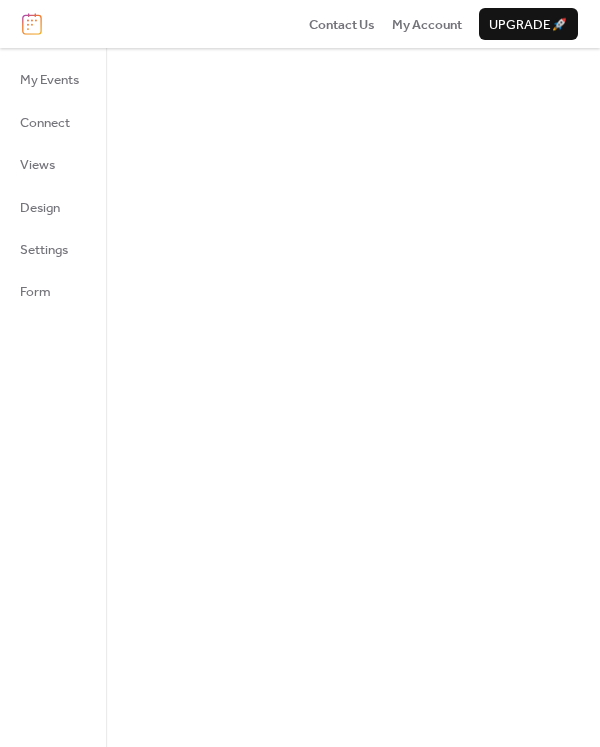 scroll, scrollTop: 0, scrollLeft: 0, axis: both 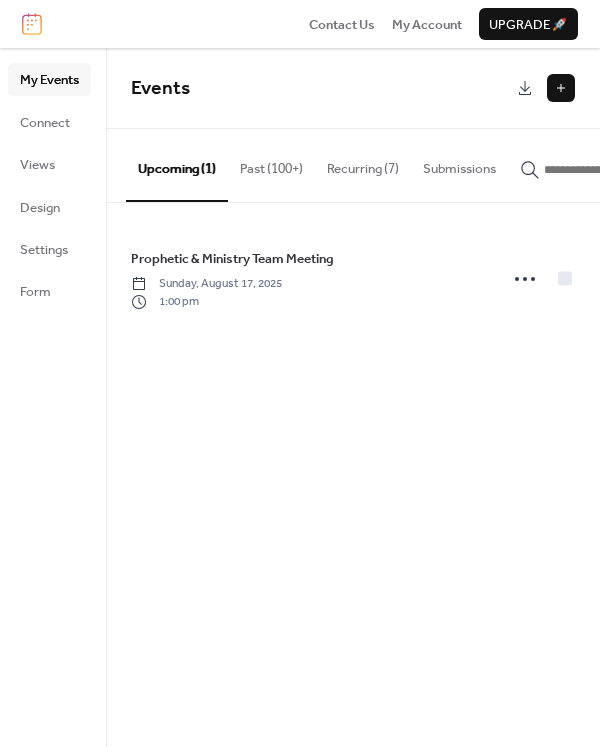 click at bounding box center (561, 88) 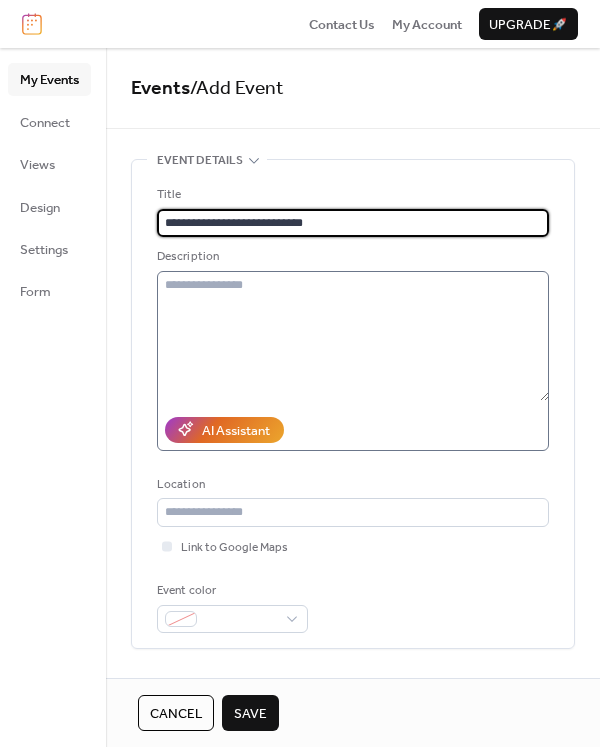 type on "**********" 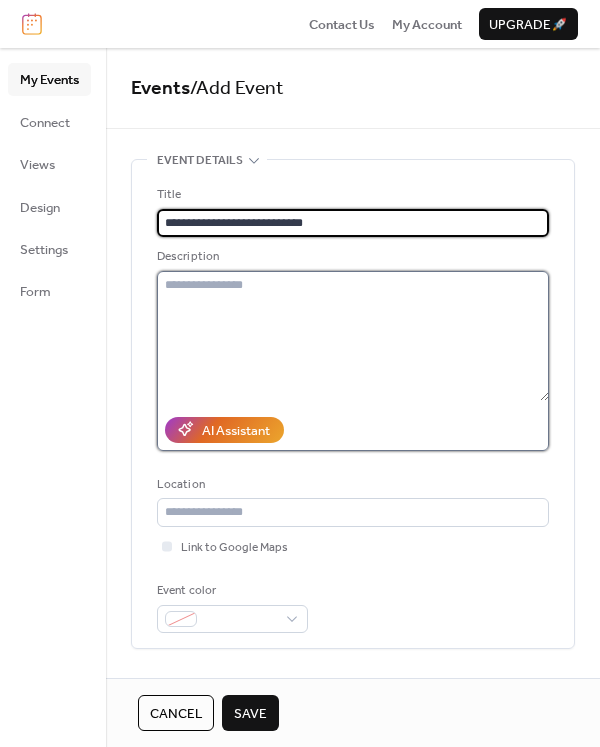 click at bounding box center (353, 336) 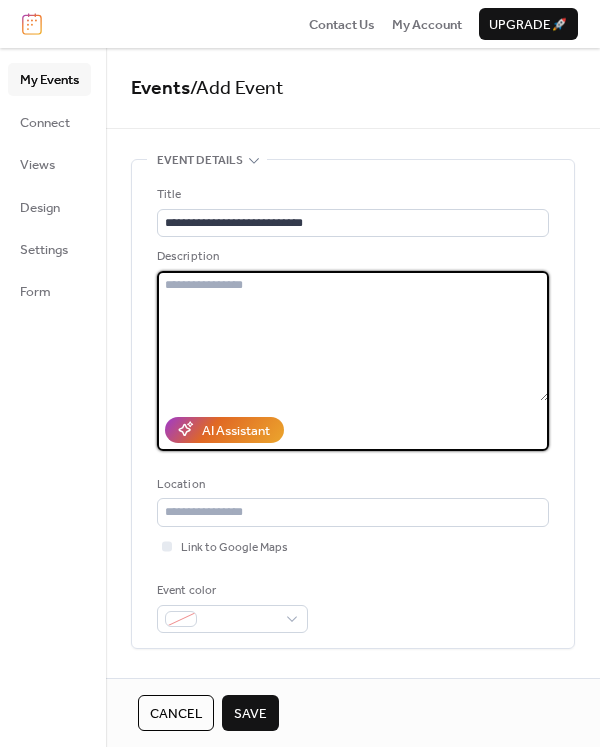 paste on "**********" 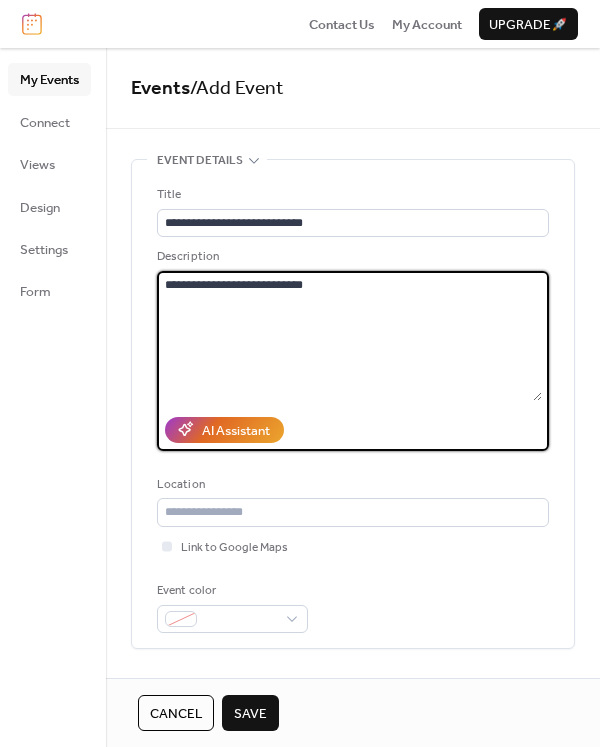 click on "**********" at bounding box center [349, 336] 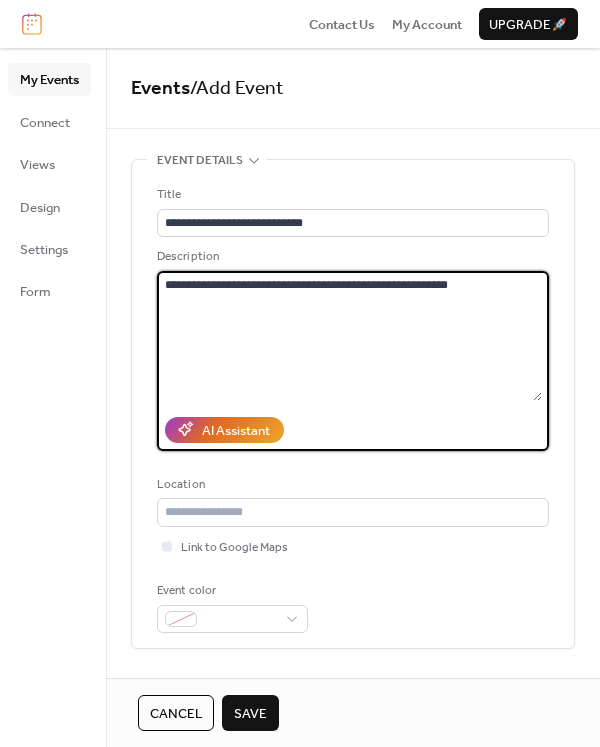 click on "**********" at bounding box center (349, 336) 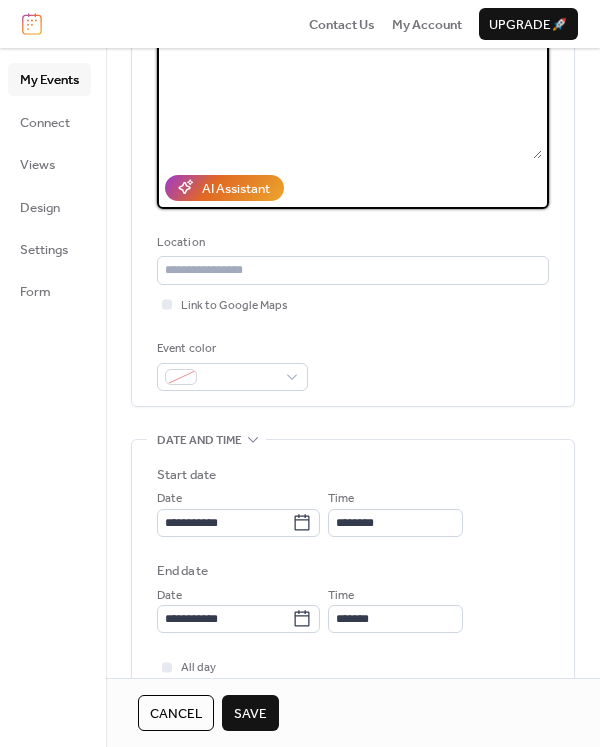 scroll, scrollTop: 352, scrollLeft: 0, axis: vertical 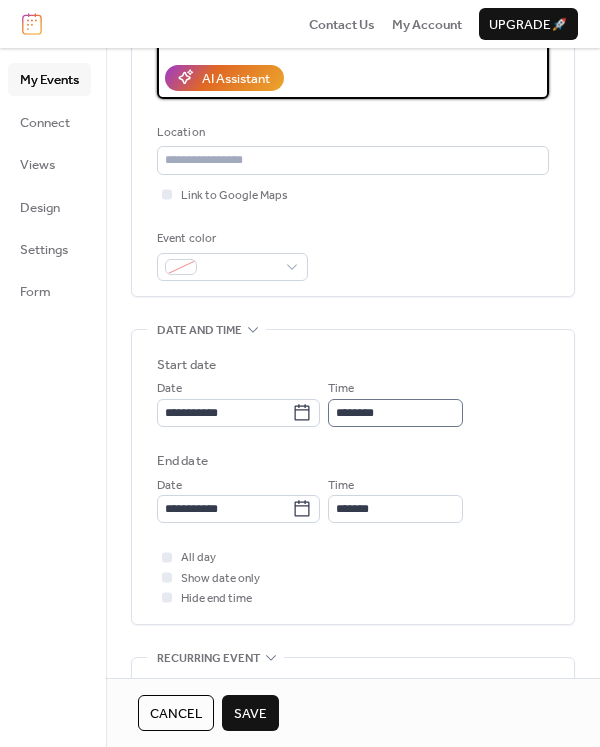 type on "**********" 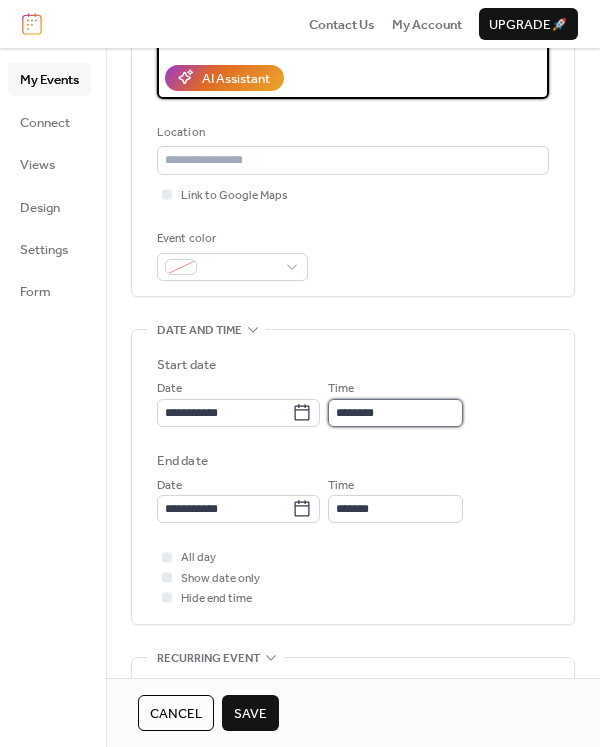 click on "********" at bounding box center (395, 413) 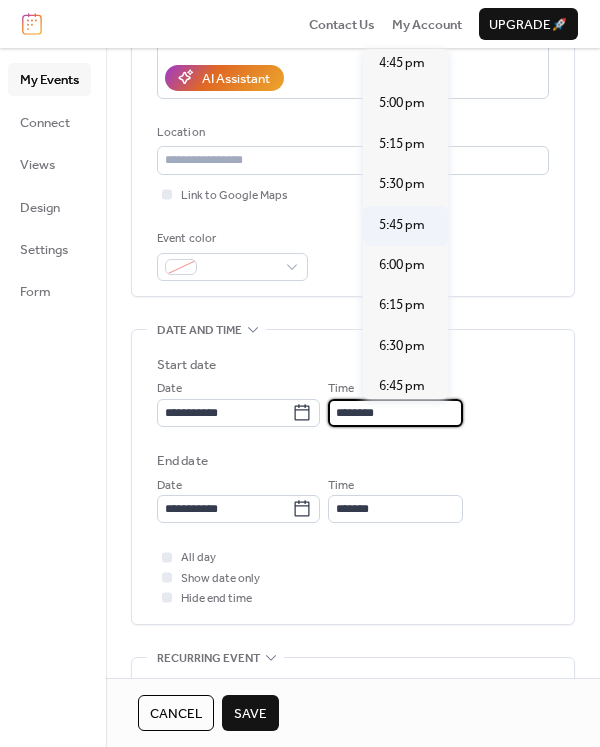 scroll, scrollTop: 2725, scrollLeft: 0, axis: vertical 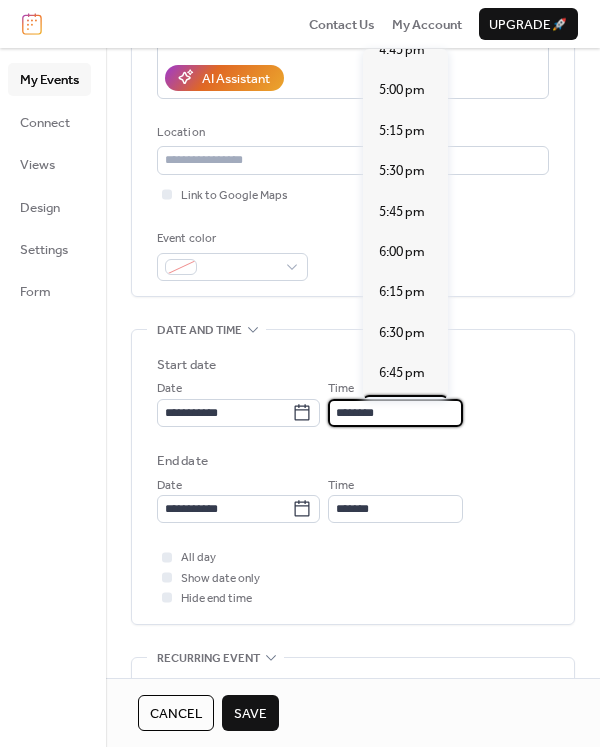 click on "7:00 pm" at bounding box center (402, 414) 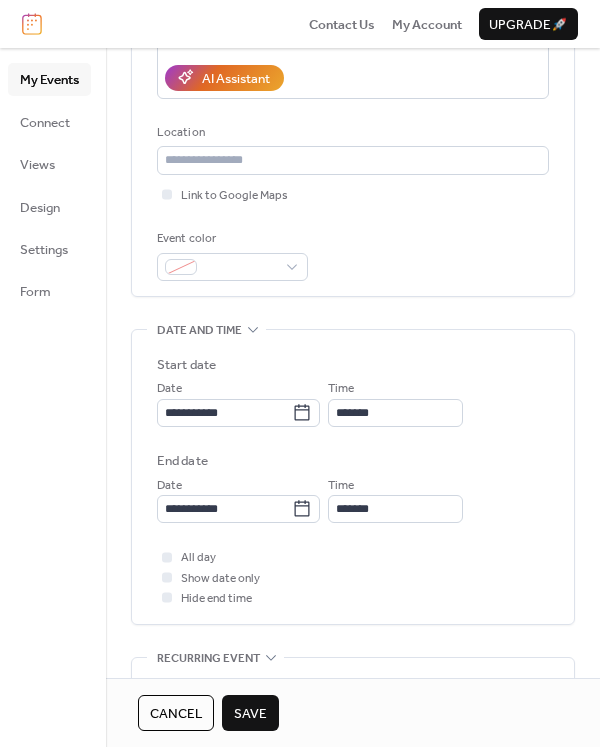 type on "*******" 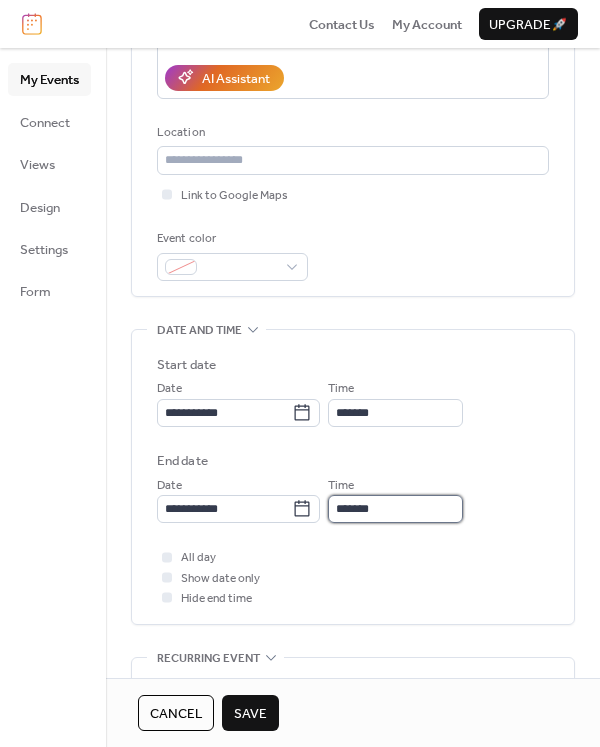 click on "*******" at bounding box center [395, 509] 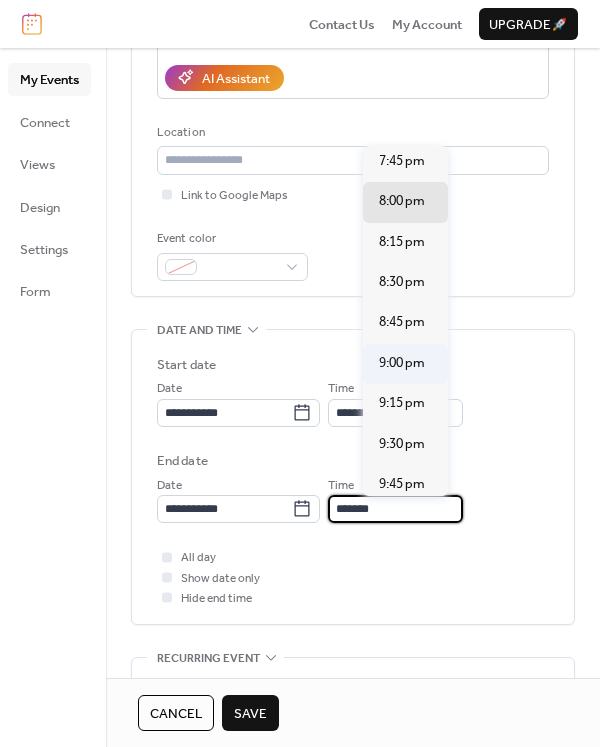 scroll, scrollTop: 96, scrollLeft: 0, axis: vertical 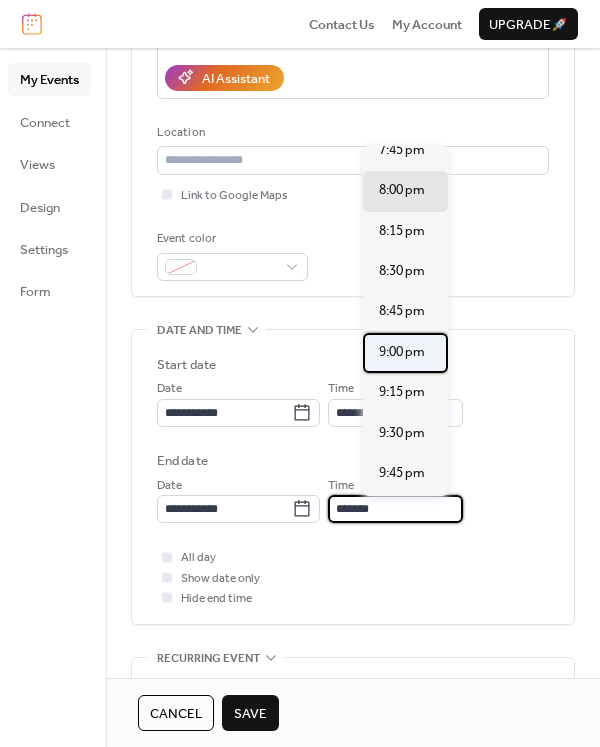 click on "9:00 pm" at bounding box center (402, 352) 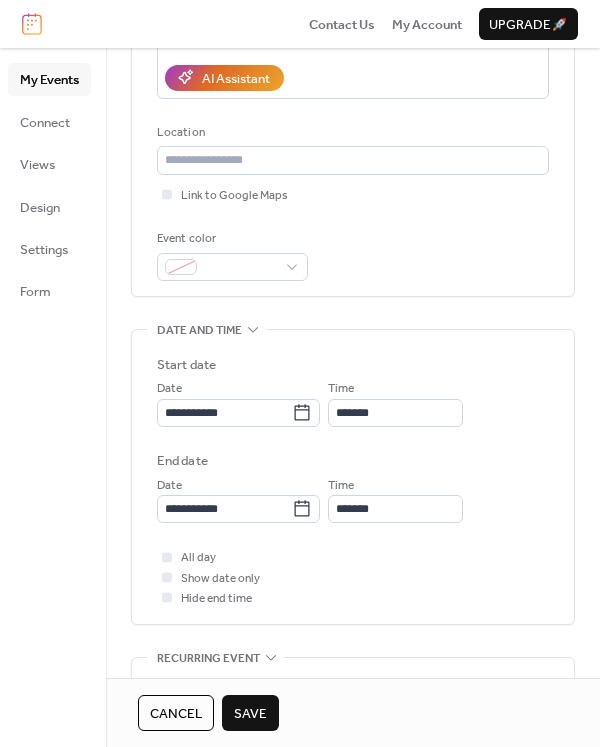 click on "**********" at bounding box center (353, 453) 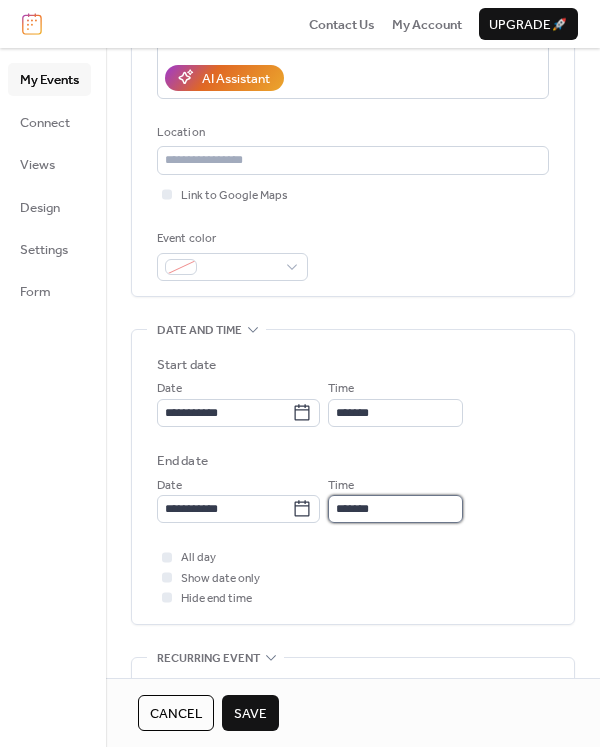 click on "*******" at bounding box center [395, 509] 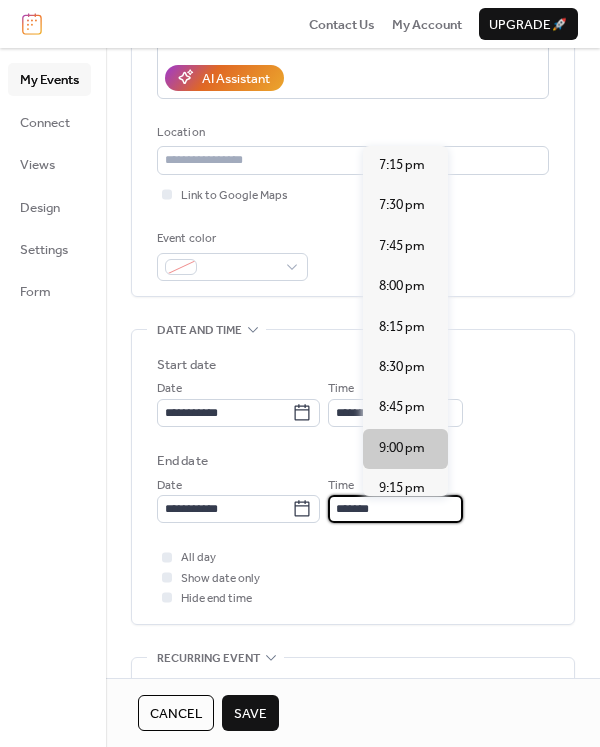 scroll, scrollTop: 85, scrollLeft: 0, axis: vertical 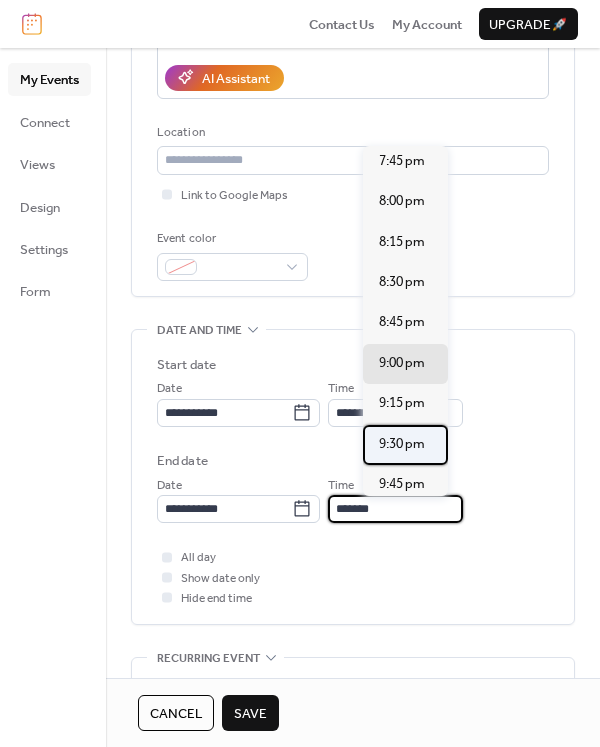 click on "9:30 pm" at bounding box center (405, 445) 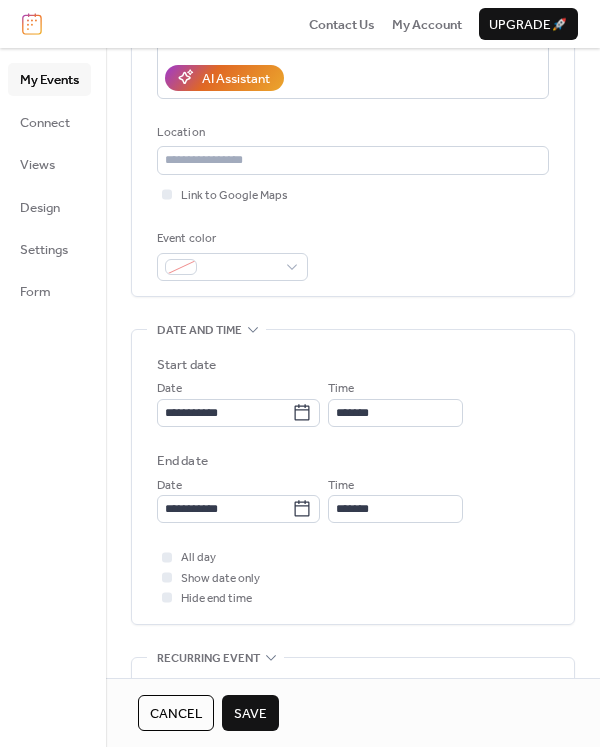 click on "My Events Connect Views Design Settings Form" at bounding box center (53, 397) 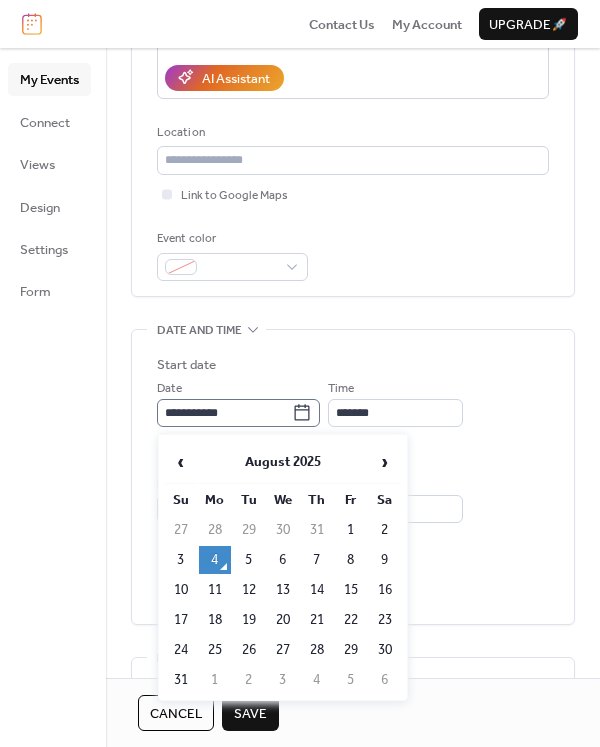 click 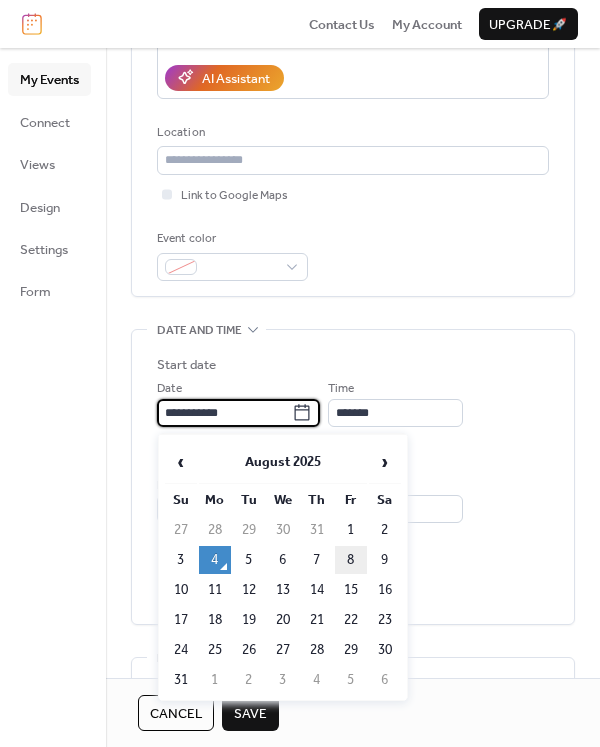 click on "8" at bounding box center (351, 560) 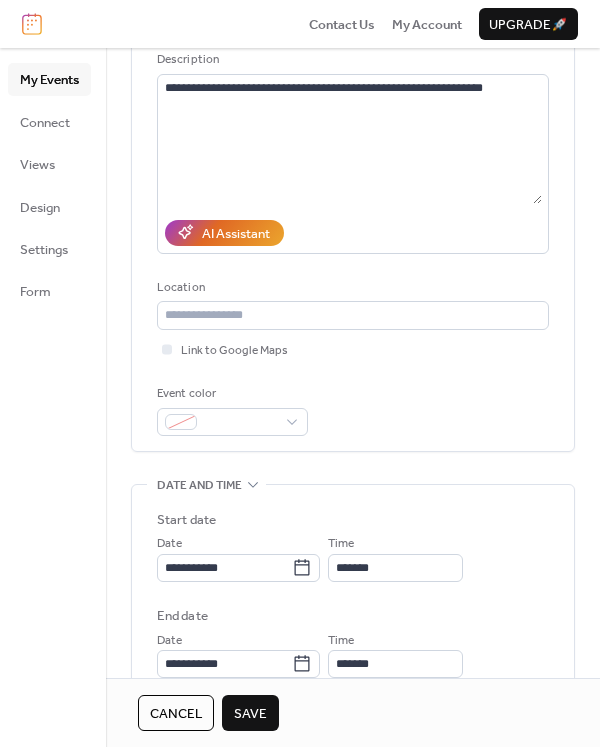 scroll, scrollTop: 94, scrollLeft: 0, axis: vertical 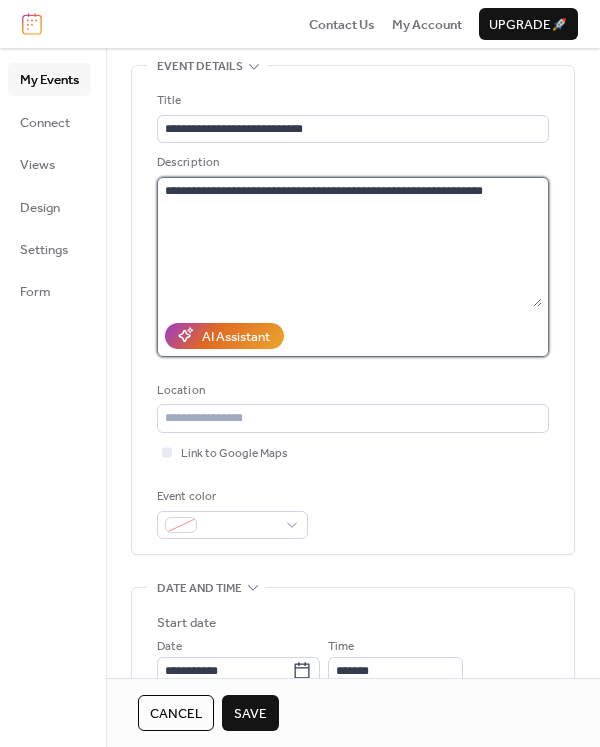 click on "**********" at bounding box center [349, 242] 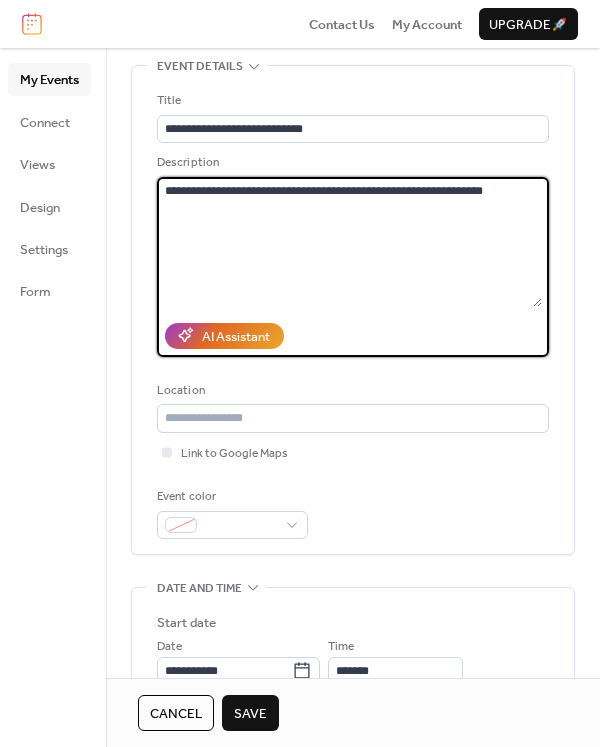 click on "**********" at bounding box center [349, 242] 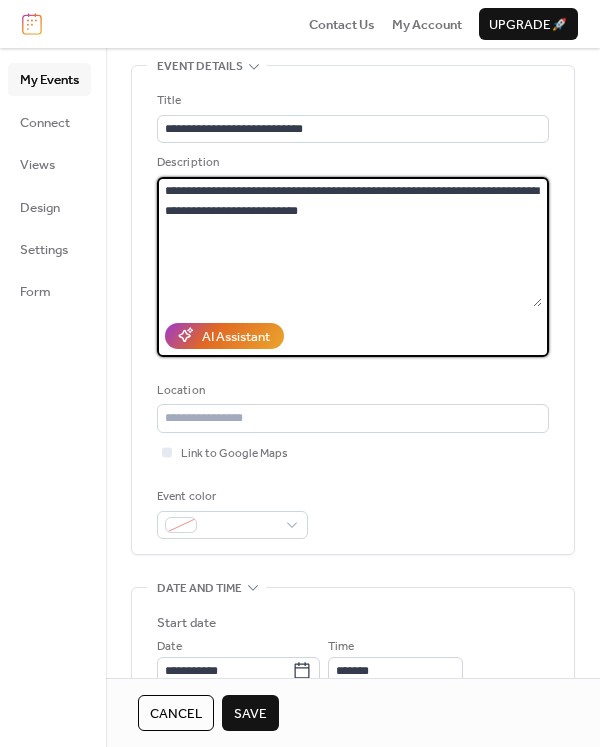 click on "**********" at bounding box center (349, 242) 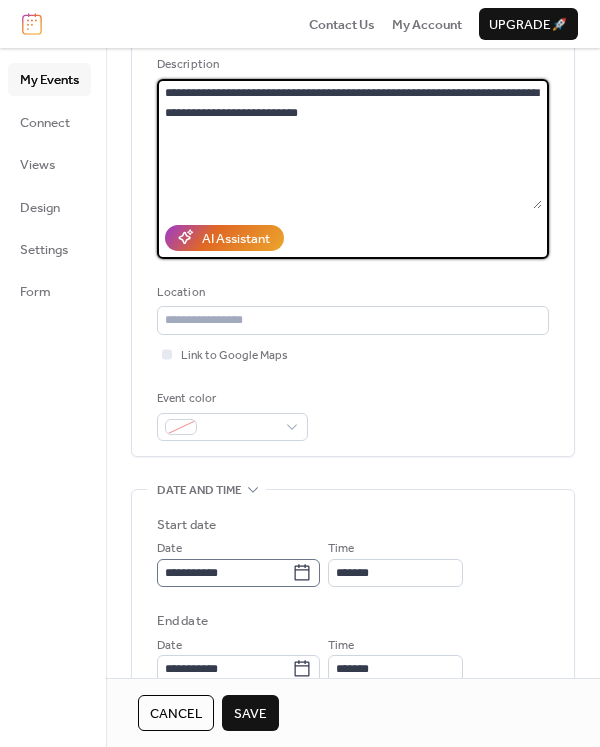 scroll, scrollTop: 260, scrollLeft: 0, axis: vertical 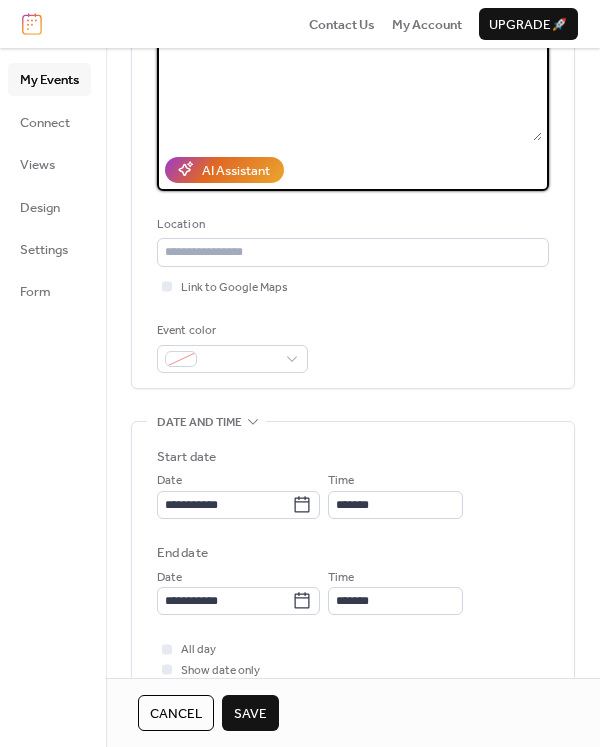 type on "**********" 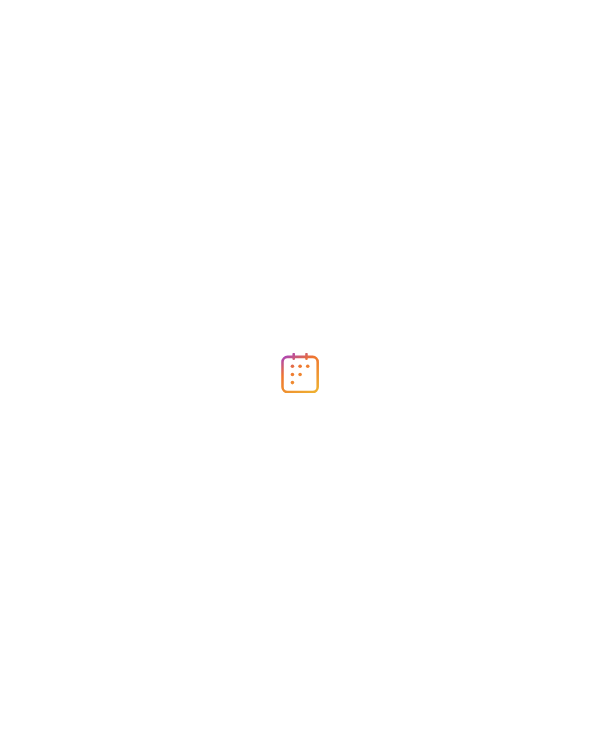 scroll, scrollTop: 0, scrollLeft: 0, axis: both 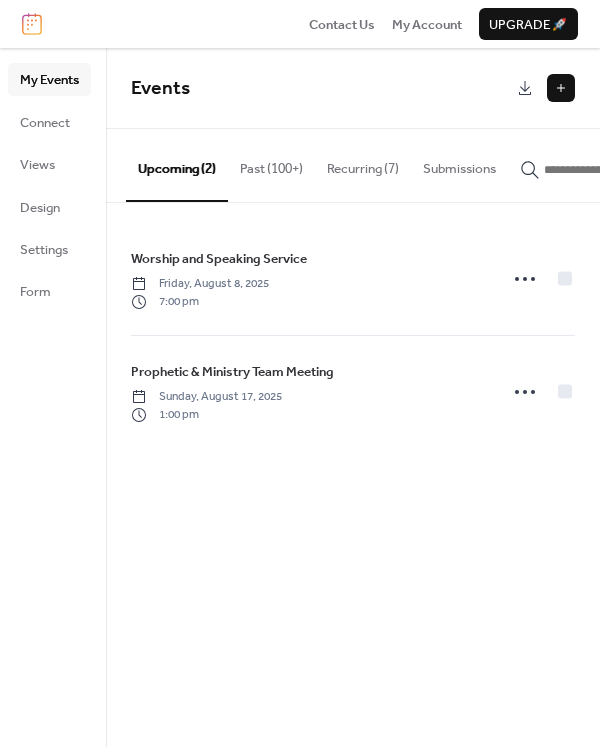 click on "Recurring (7)" at bounding box center [363, 164] 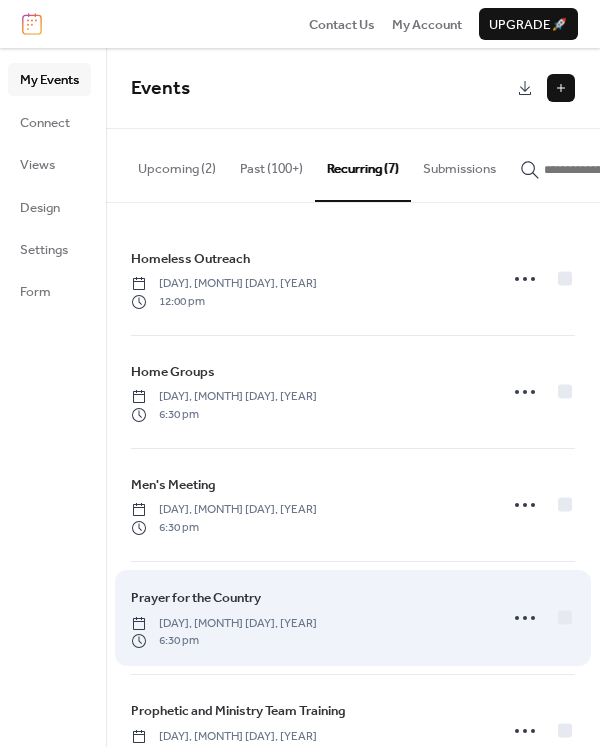 scroll, scrollTop: 0, scrollLeft: 0, axis: both 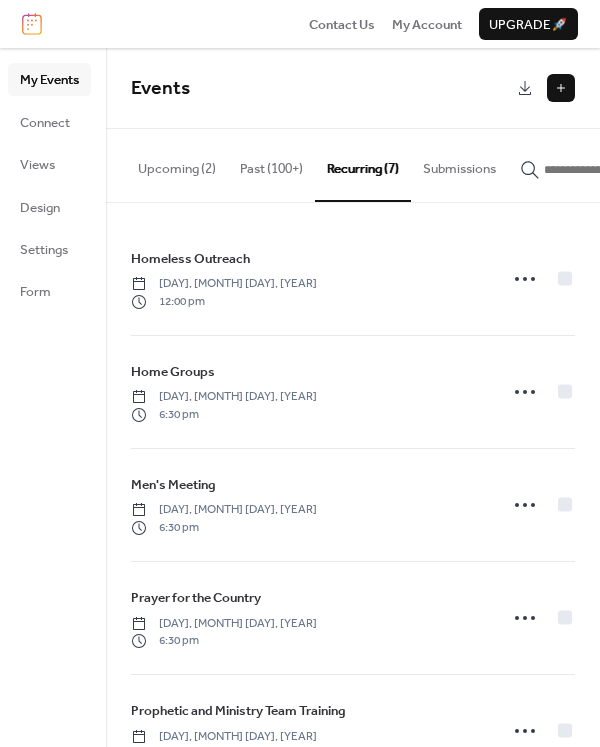 click at bounding box center [561, 88] 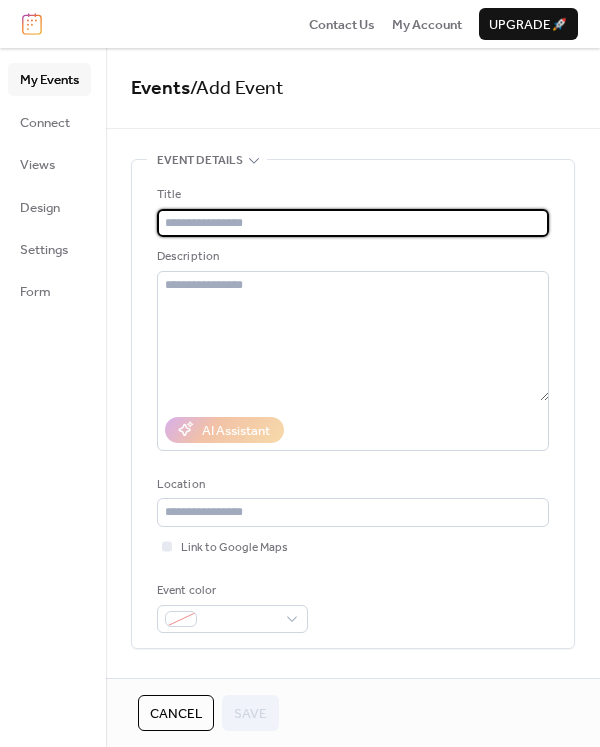 type on "**********" 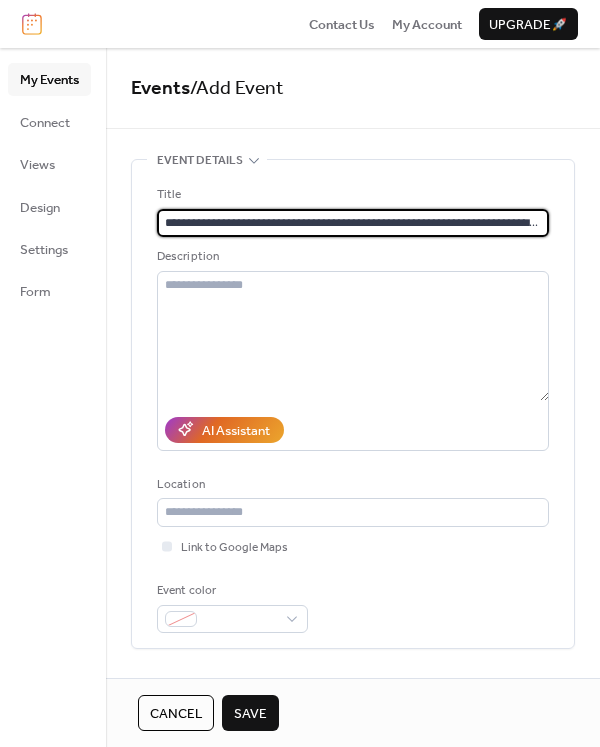 type 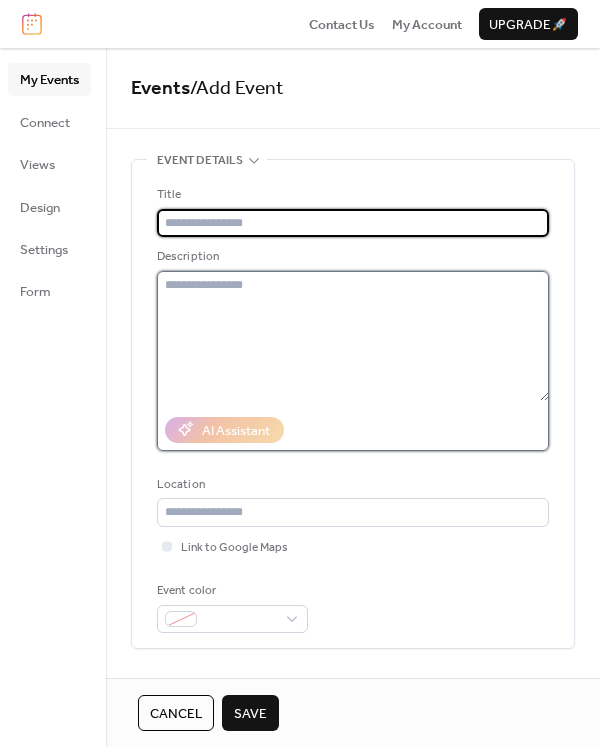 click at bounding box center [353, 336] 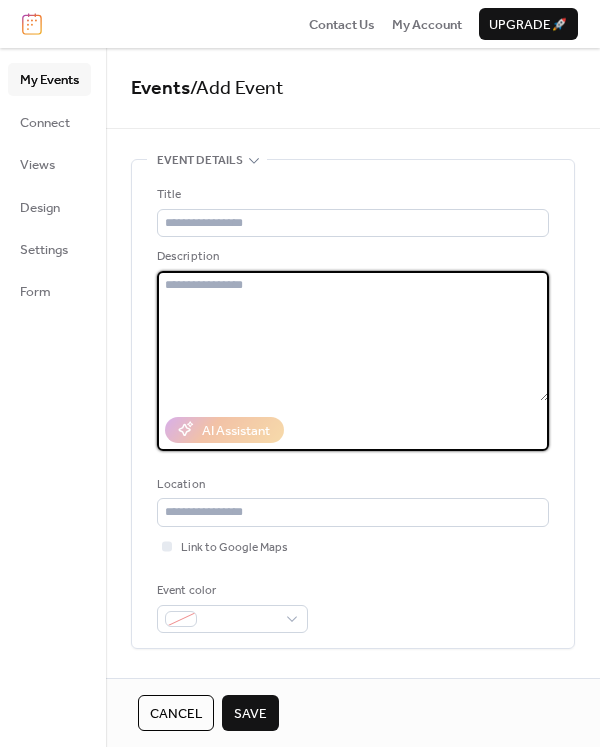 paste on "**********" 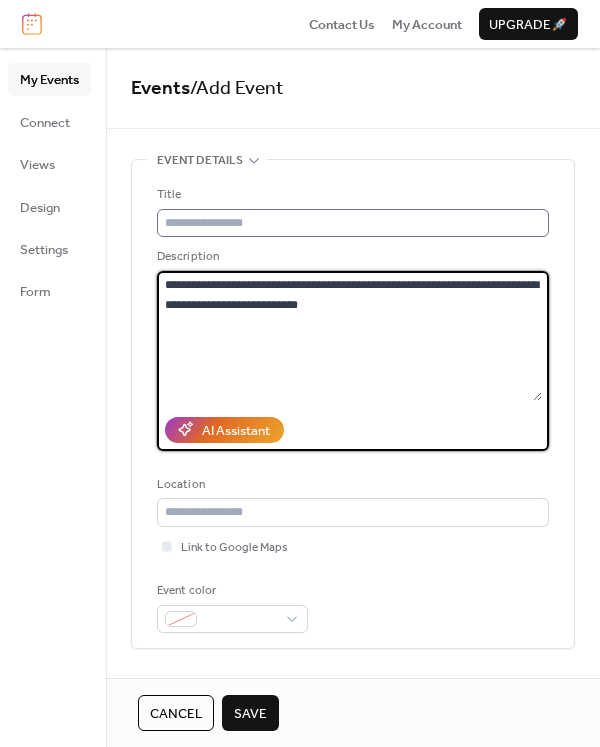 type on "**********" 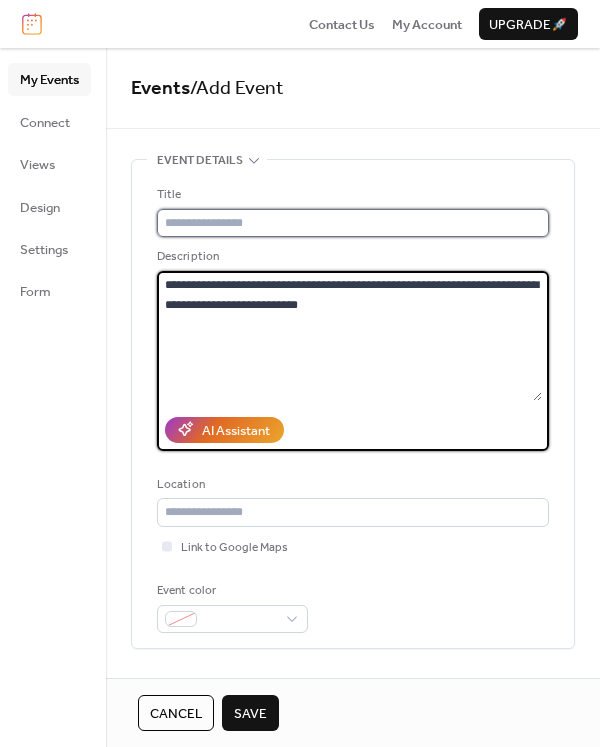 click at bounding box center (353, 223) 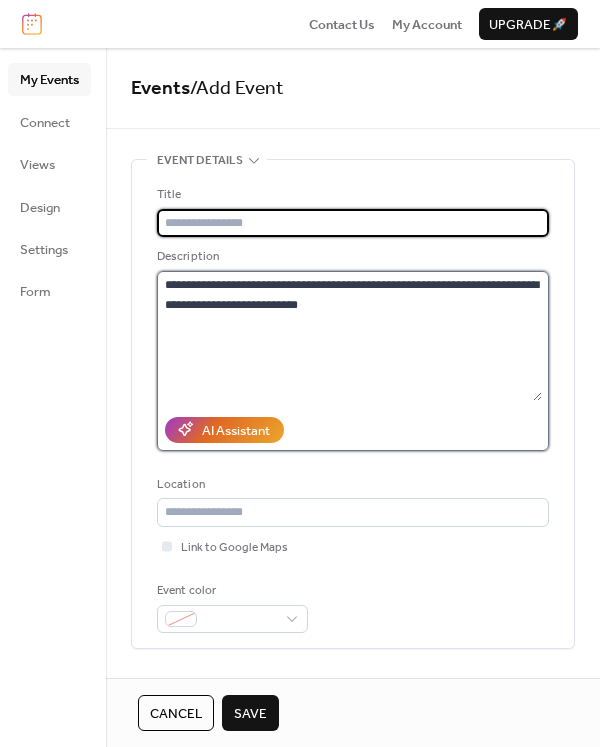 click on "**********" at bounding box center [349, 336] 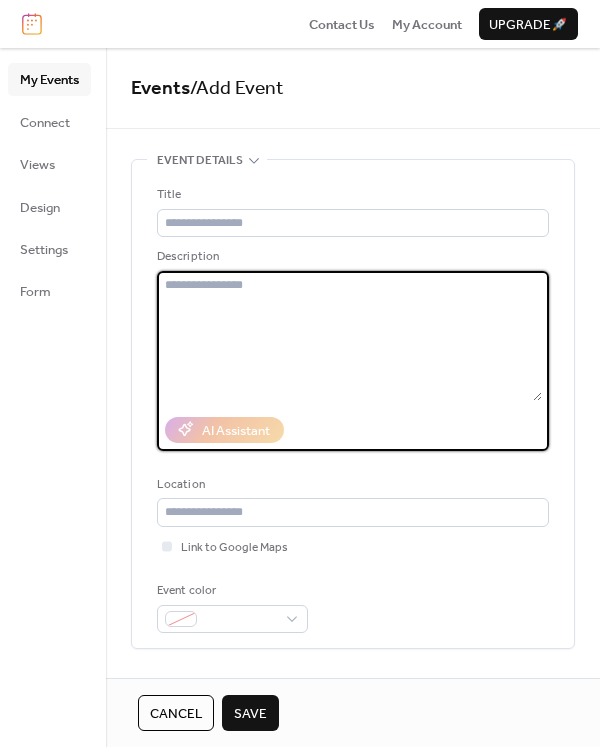 type 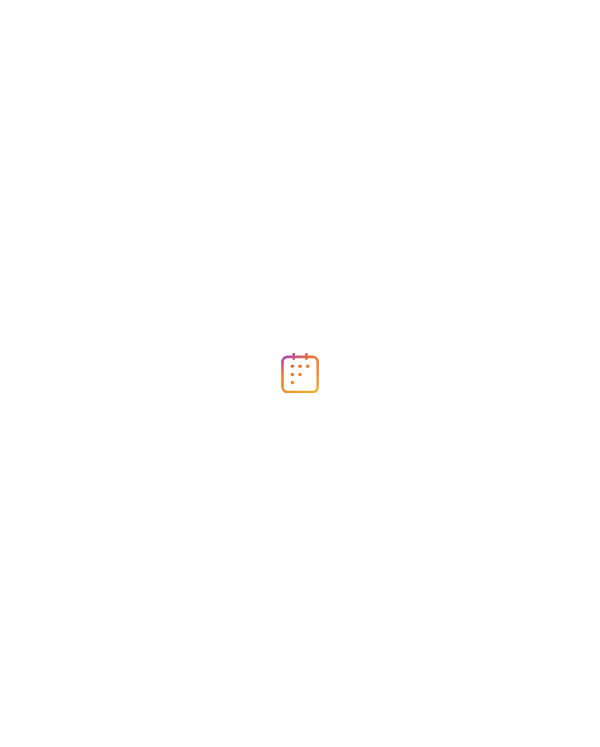 scroll, scrollTop: 0, scrollLeft: 0, axis: both 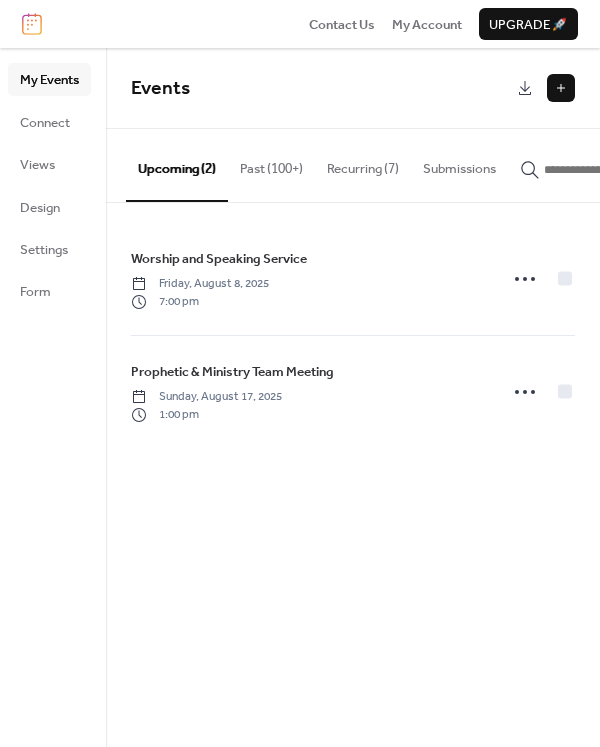 click on "Past (100+)" at bounding box center (271, 164) 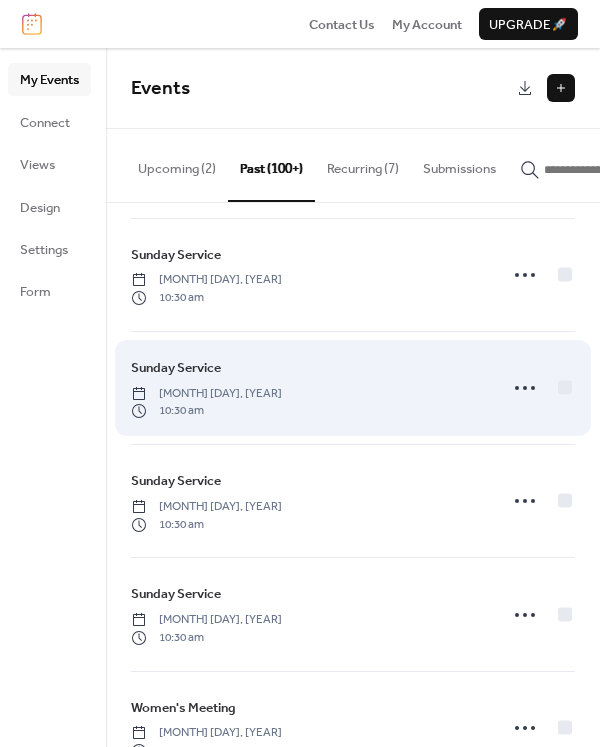scroll, scrollTop: 1910, scrollLeft: 0, axis: vertical 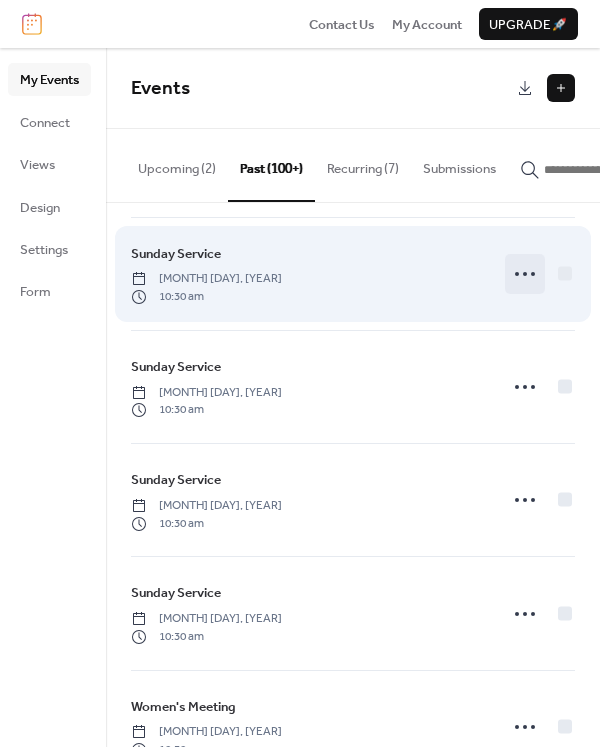 click 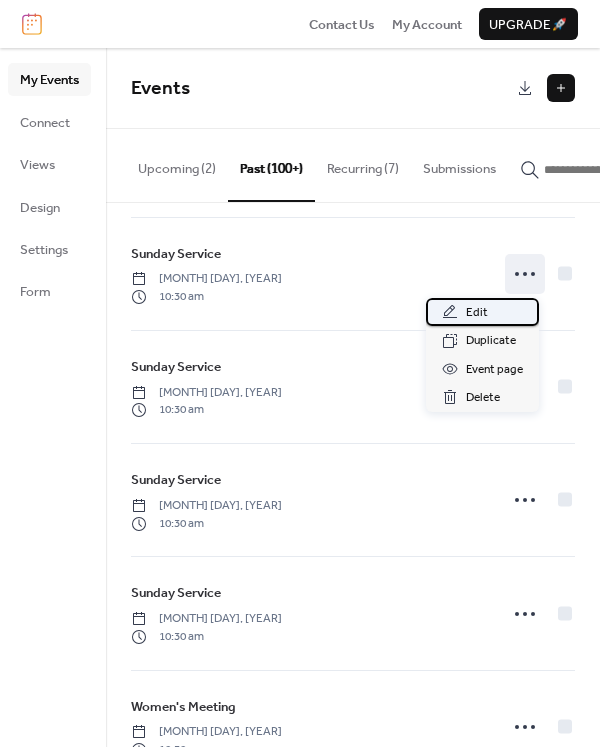 click on "Edit" at bounding box center (477, 313) 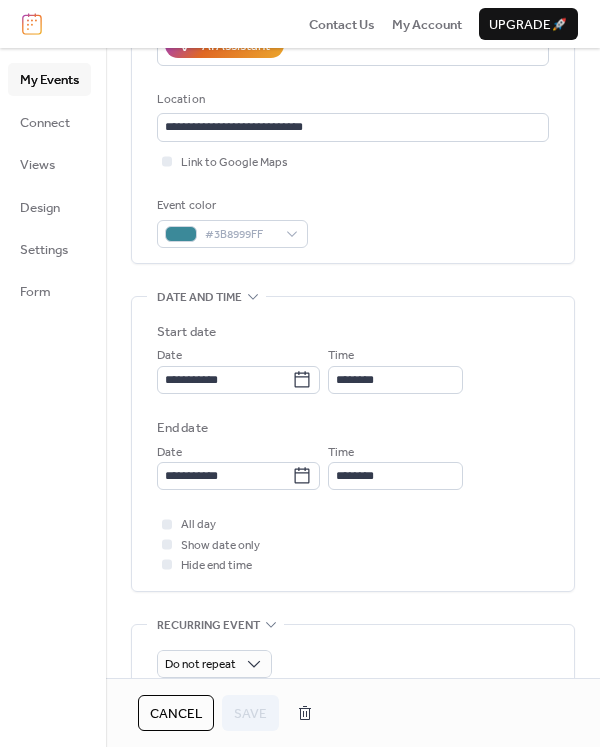 scroll, scrollTop: 383, scrollLeft: 0, axis: vertical 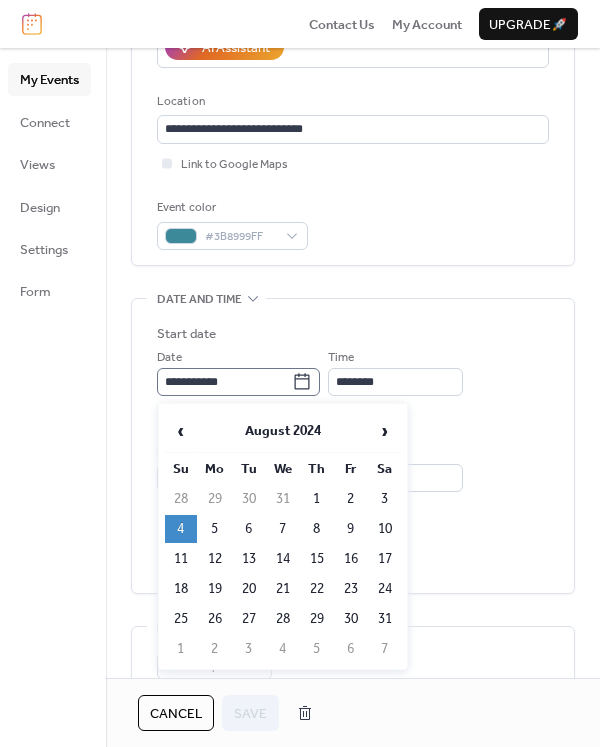 click 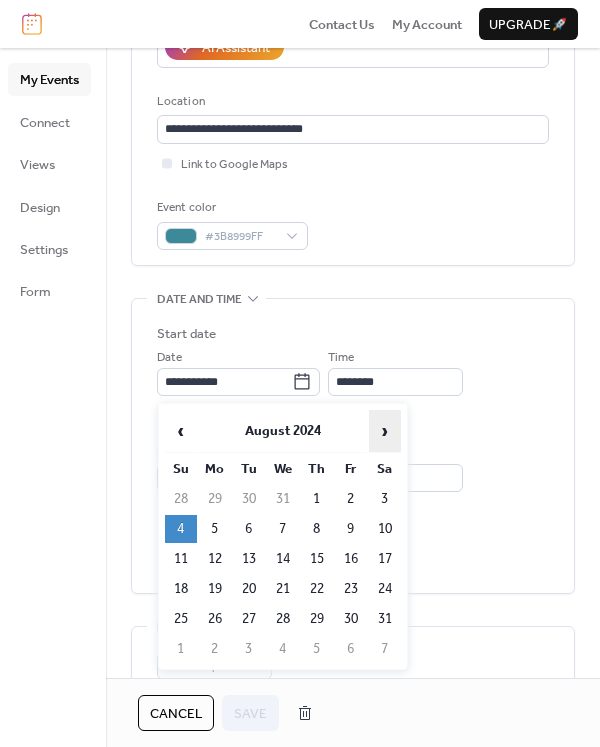 click on "›" at bounding box center [385, 431] 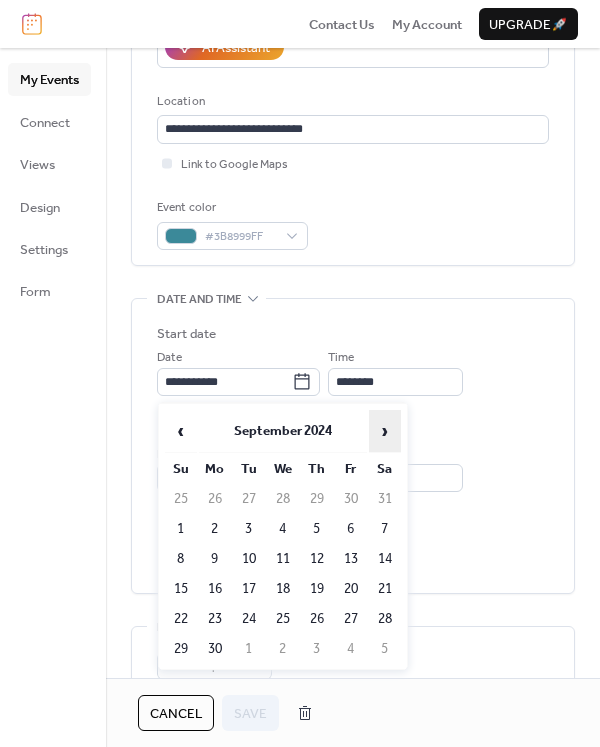 click on "›" at bounding box center [385, 431] 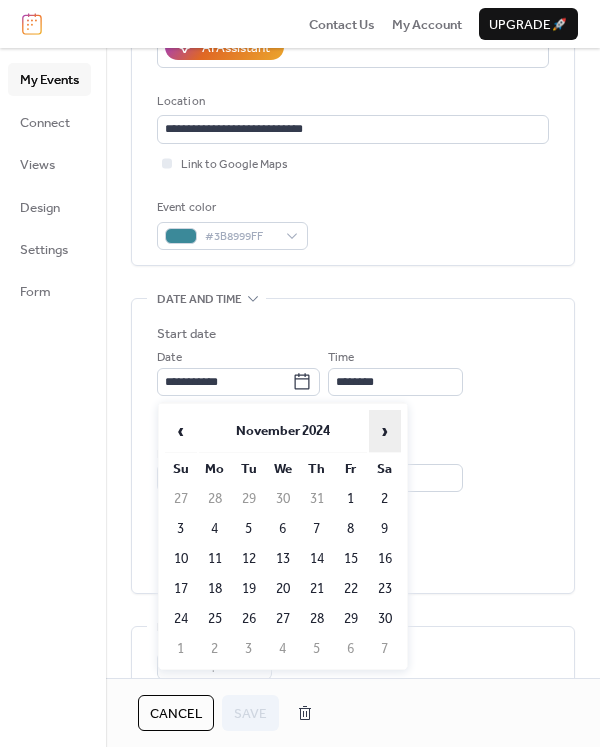 click on "›" at bounding box center [385, 431] 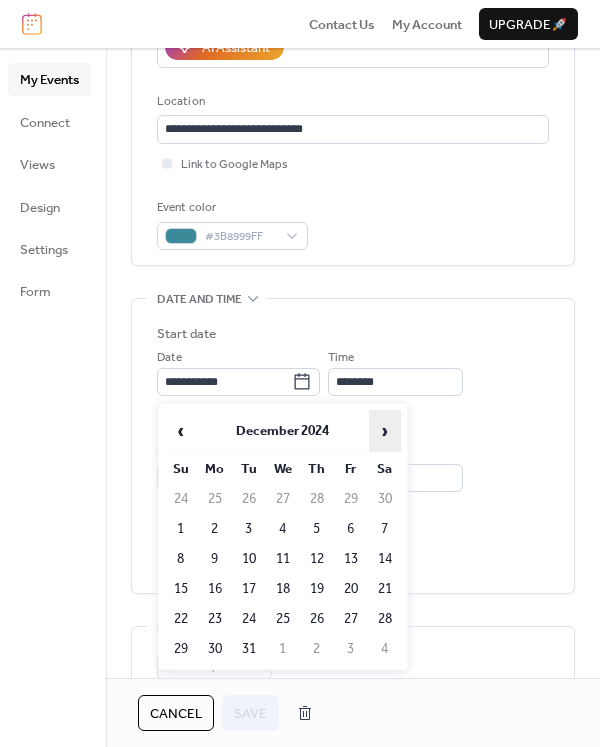 click on "›" at bounding box center [385, 431] 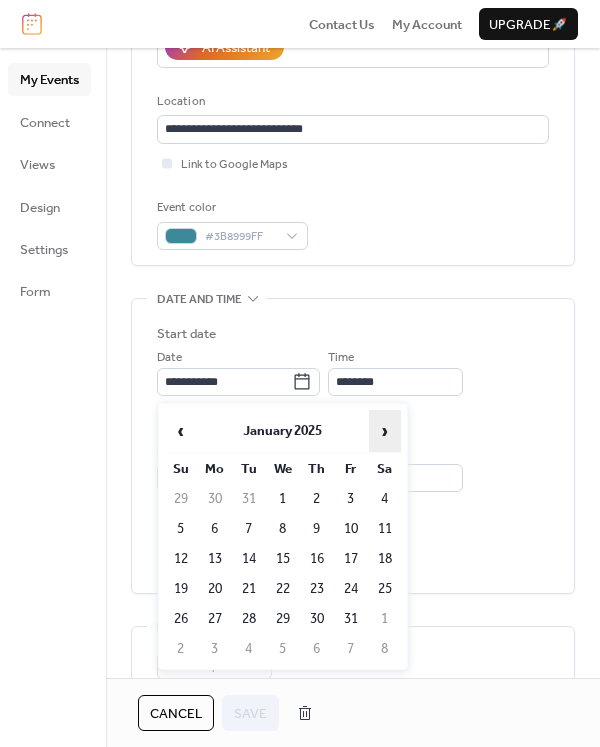click on "›" at bounding box center [385, 431] 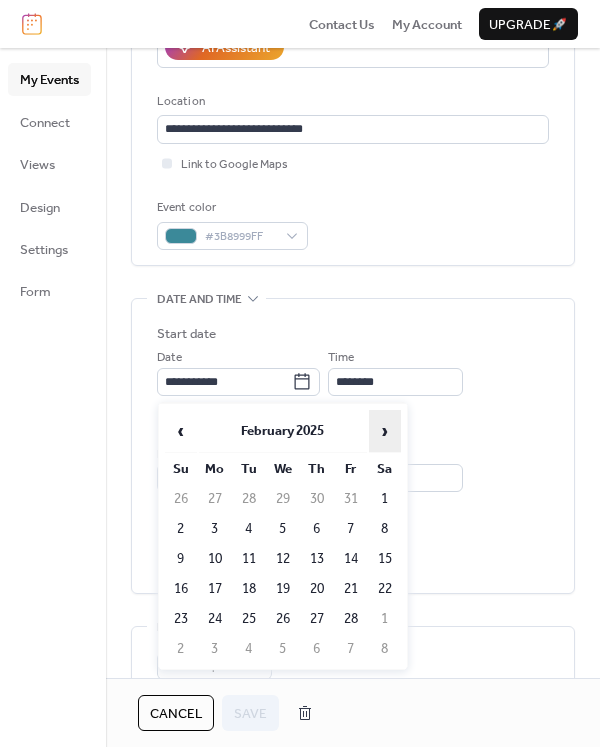 click on "›" at bounding box center [385, 431] 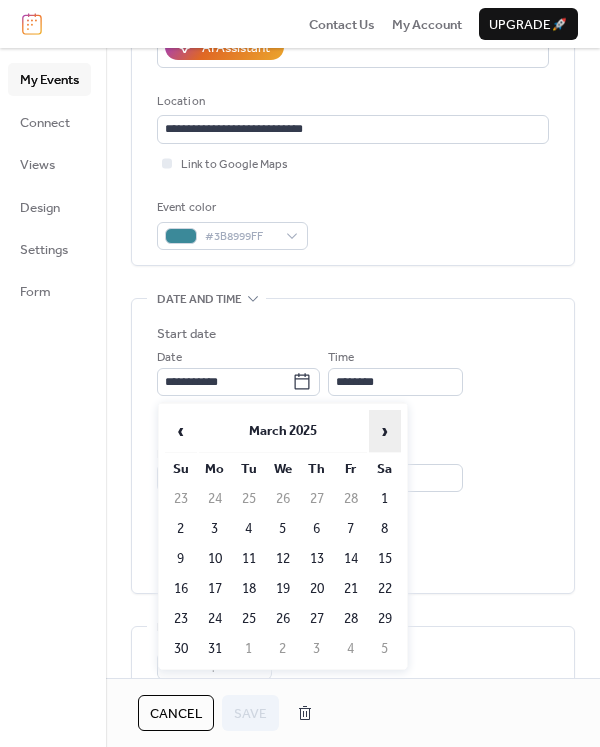 click on "›" at bounding box center [385, 431] 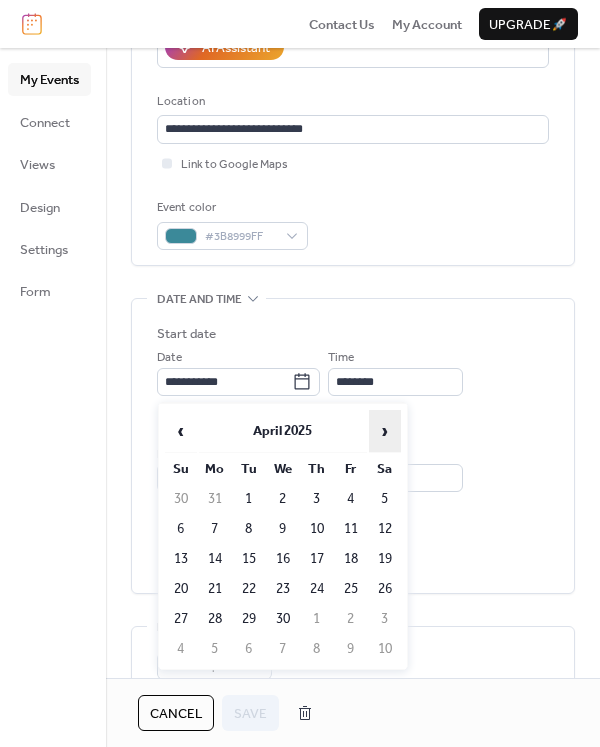 click on "›" at bounding box center (385, 431) 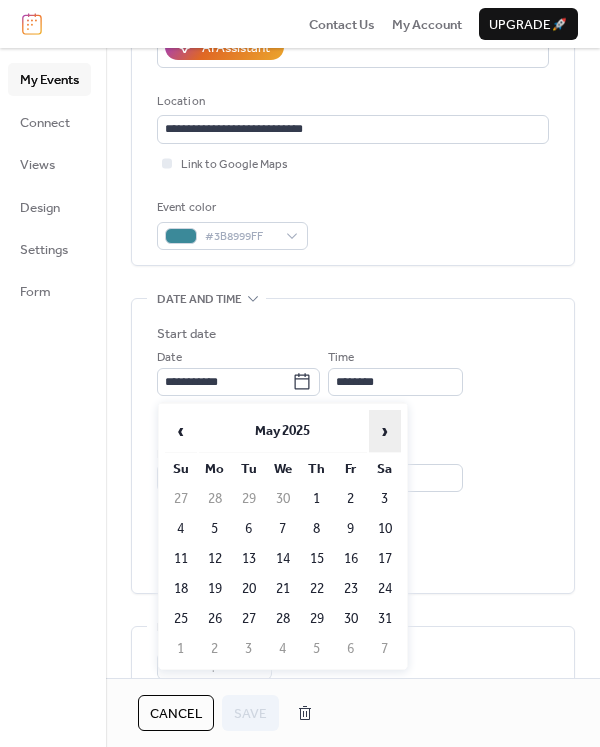 click on "›" at bounding box center [385, 431] 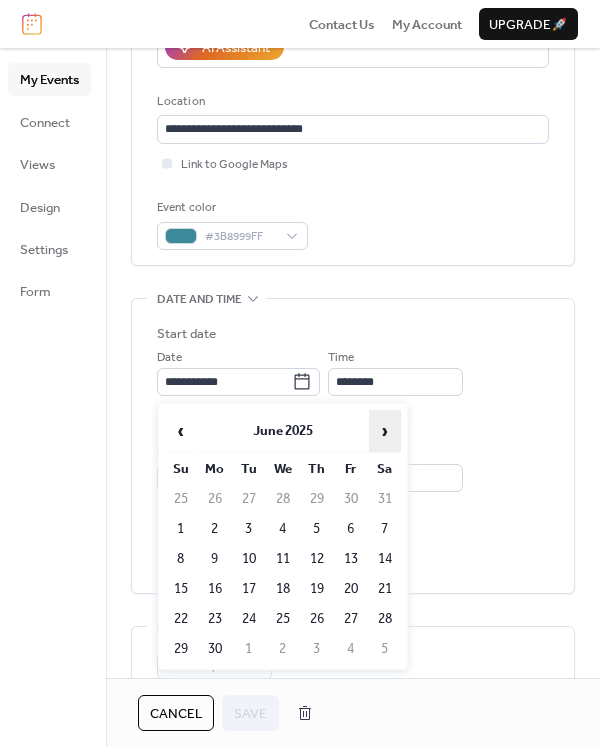 click on "›" at bounding box center [385, 431] 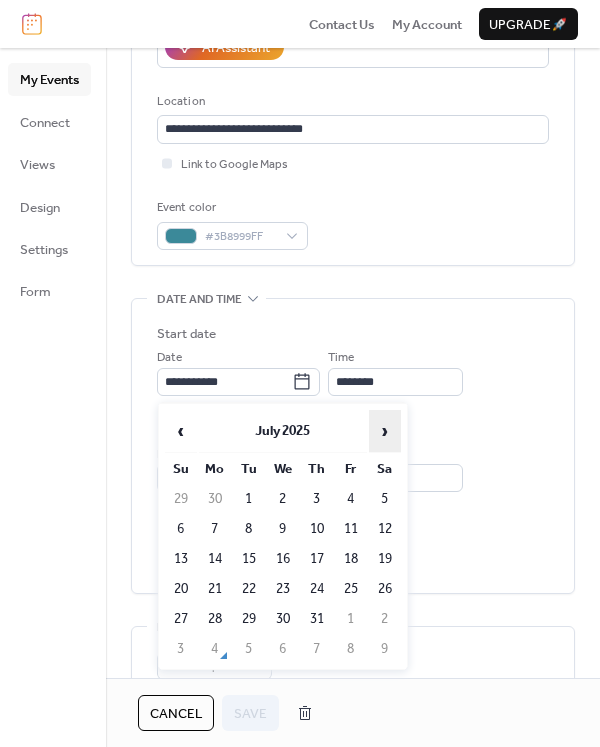 click on "›" at bounding box center (385, 431) 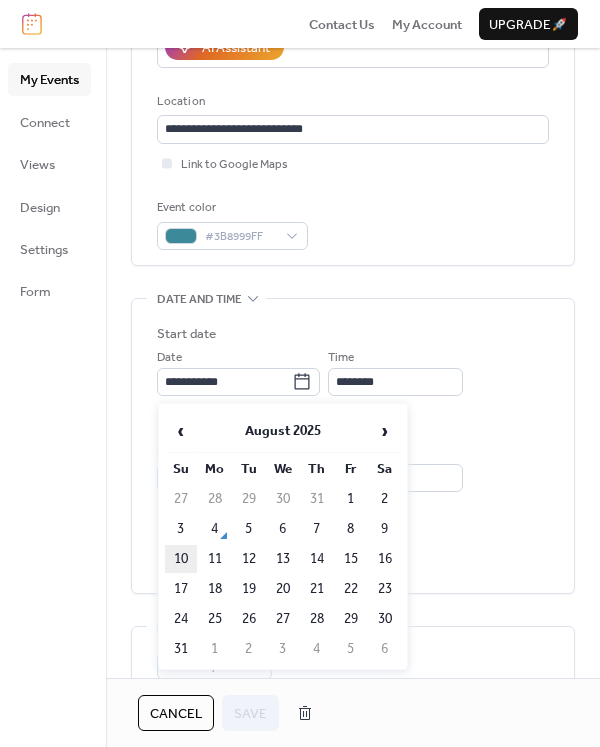 click on "10" at bounding box center (181, 559) 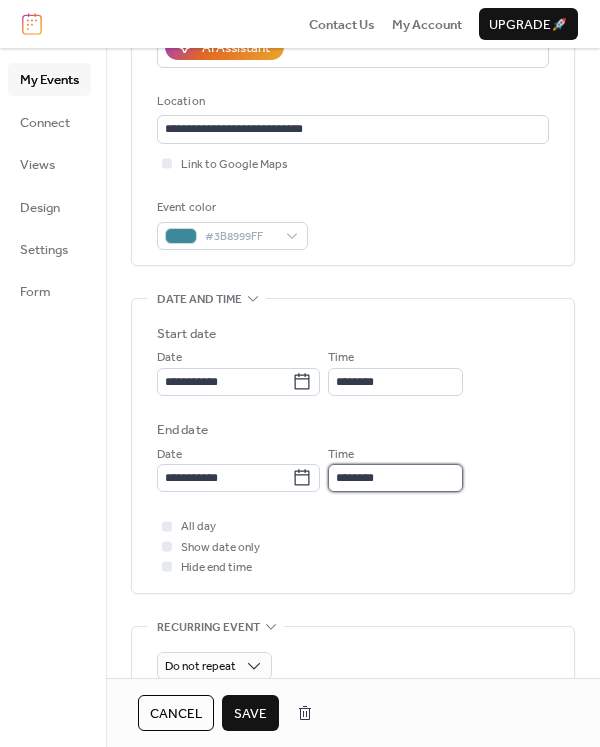 click on "********" at bounding box center (395, 478) 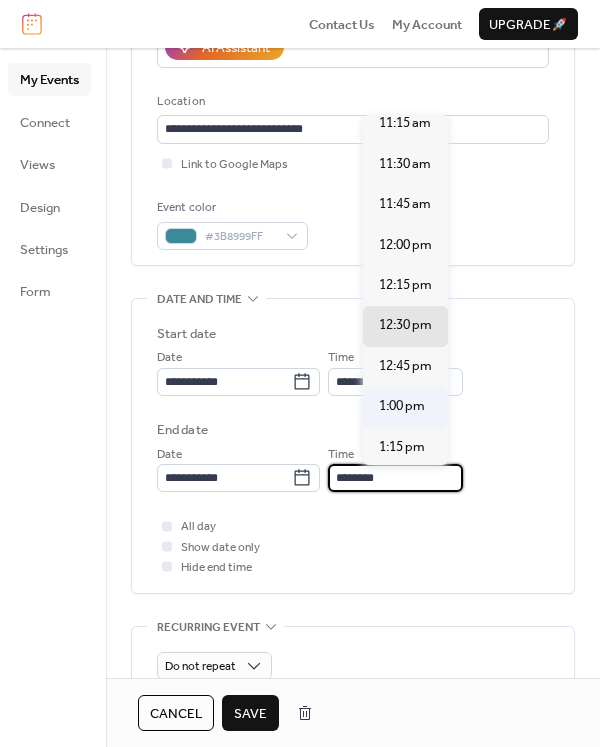 scroll, scrollTop: 94, scrollLeft: 0, axis: vertical 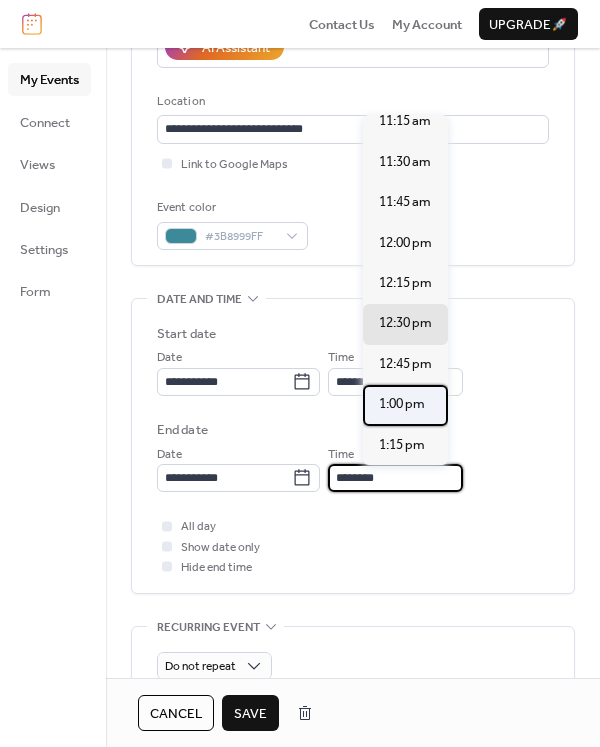 click on "1:00 pm" at bounding box center [402, 404] 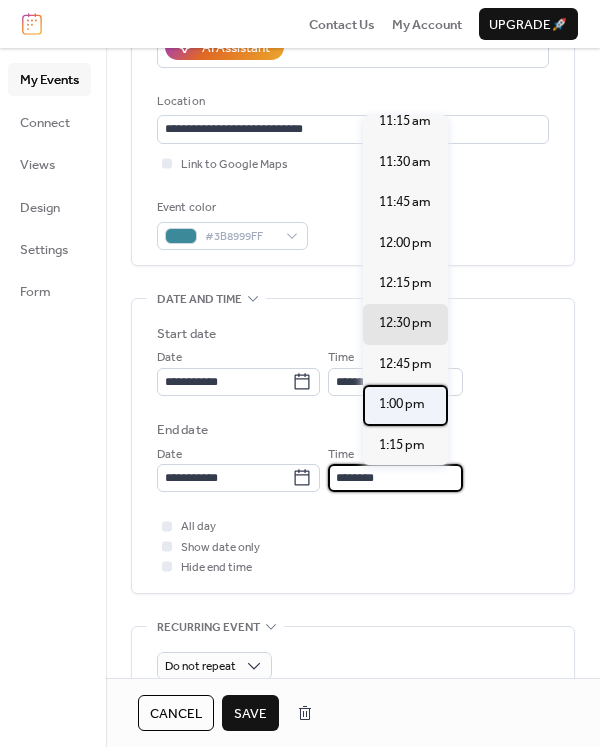 type on "*******" 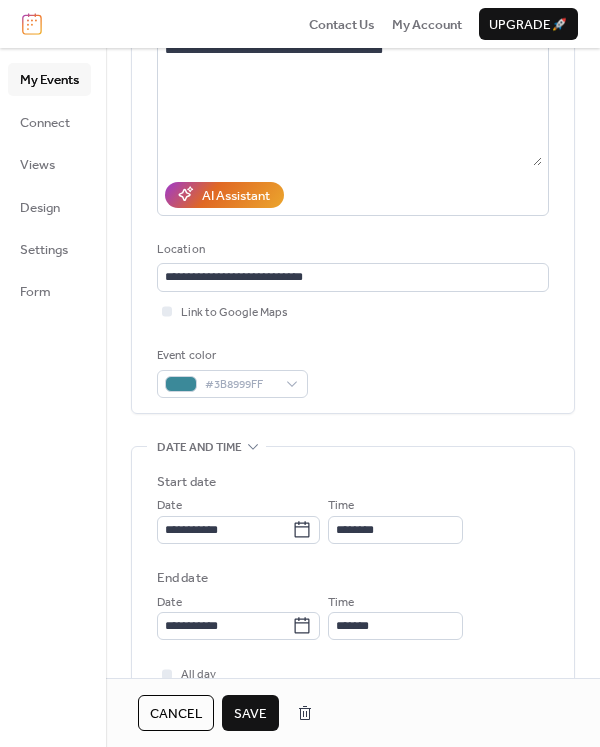scroll, scrollTop: 170, scrollLeft: 0, axis: vertical 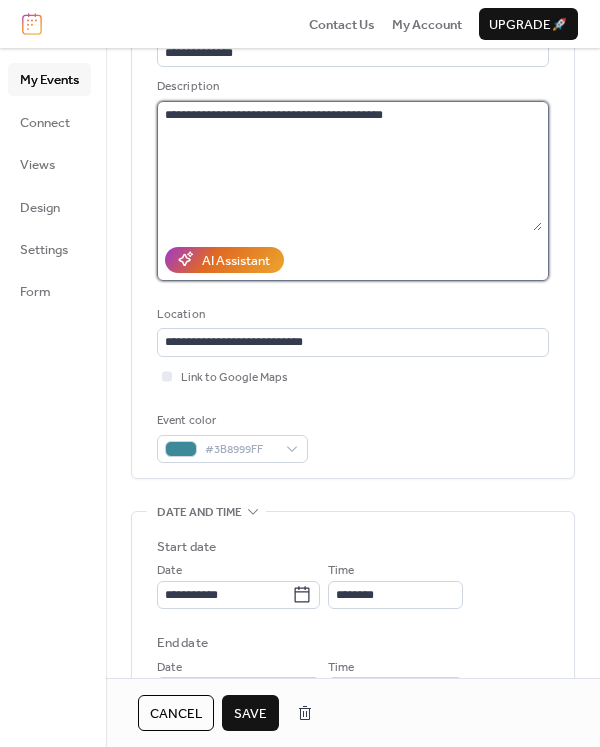 click on "**********" at bounding box center [349, 166] 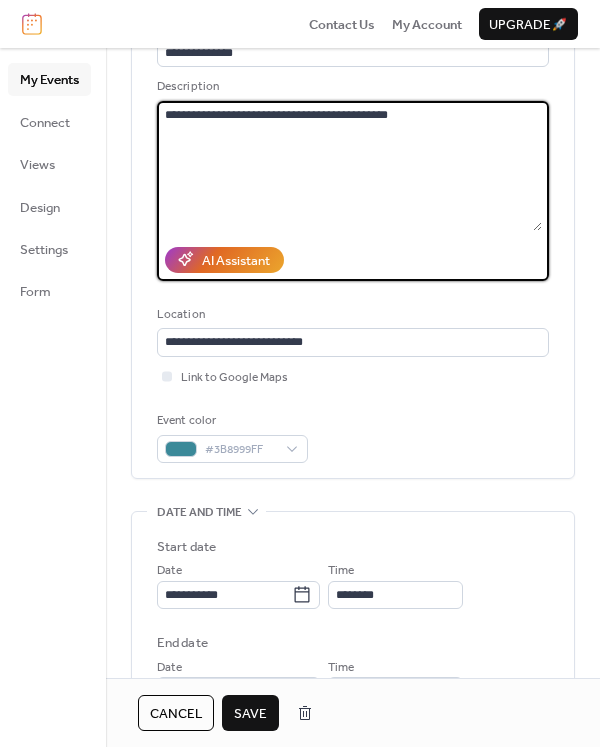 paste on "**********" 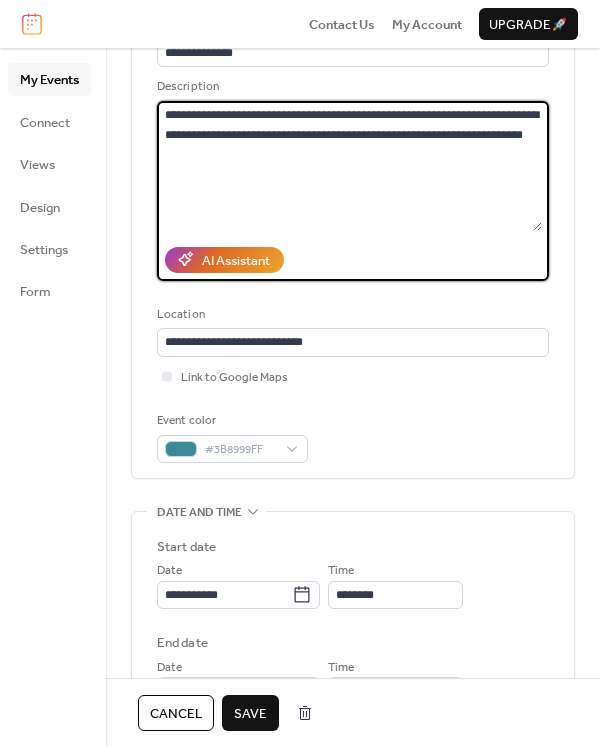 click on "**********" at bounding box center (349, 166) 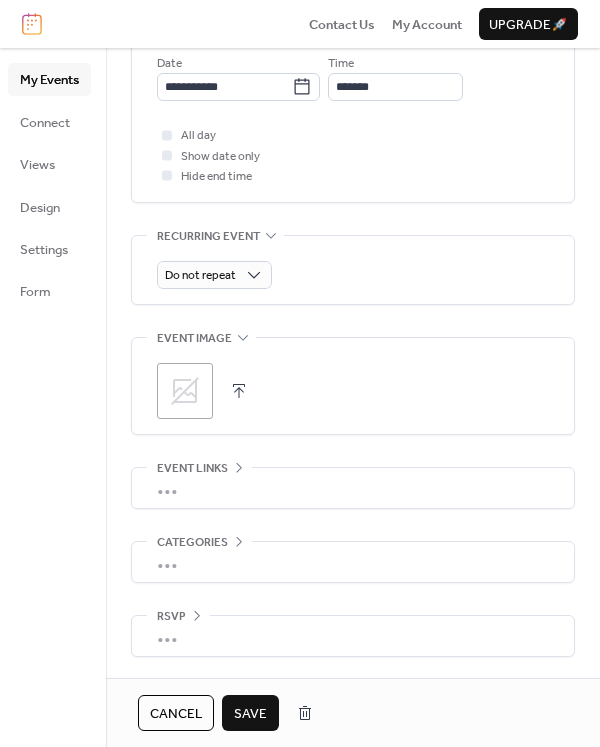 scroll, scrollTop: 778, scrollLeft: 0, axis: vertical 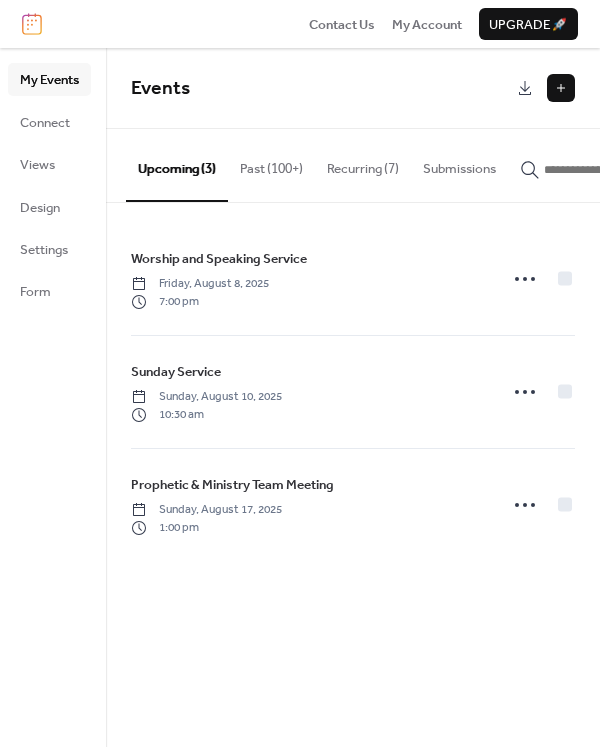 click on "Recurring (7)" at bounding box center (363, 164) 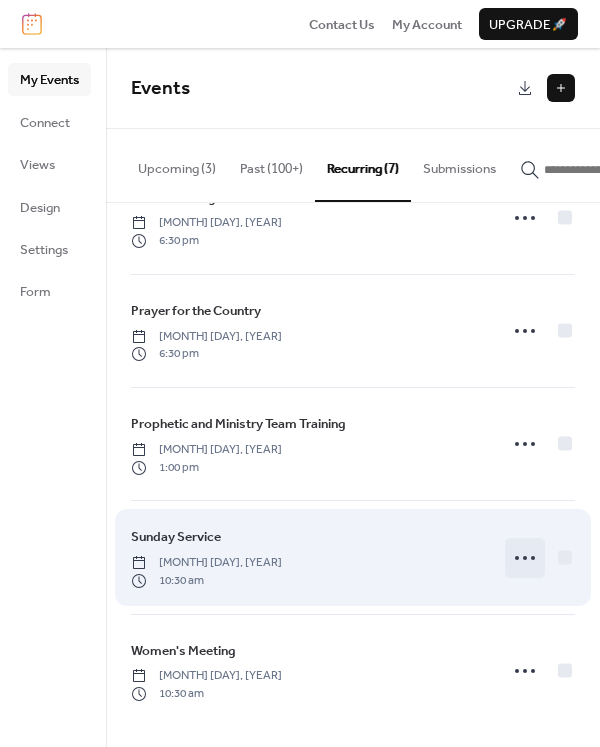 scroll, scrollTop: 289, scrollLeft: 0, axis: vertical 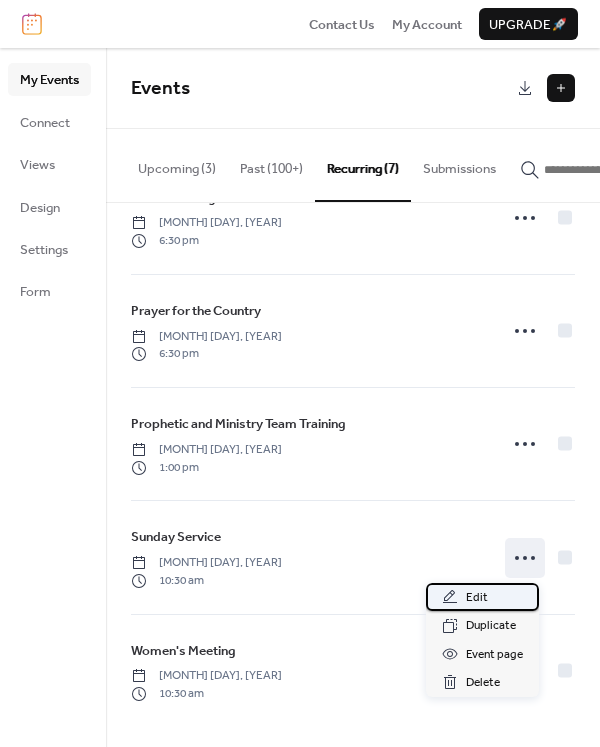 click on "Edit" at bounding box center [482, 597] 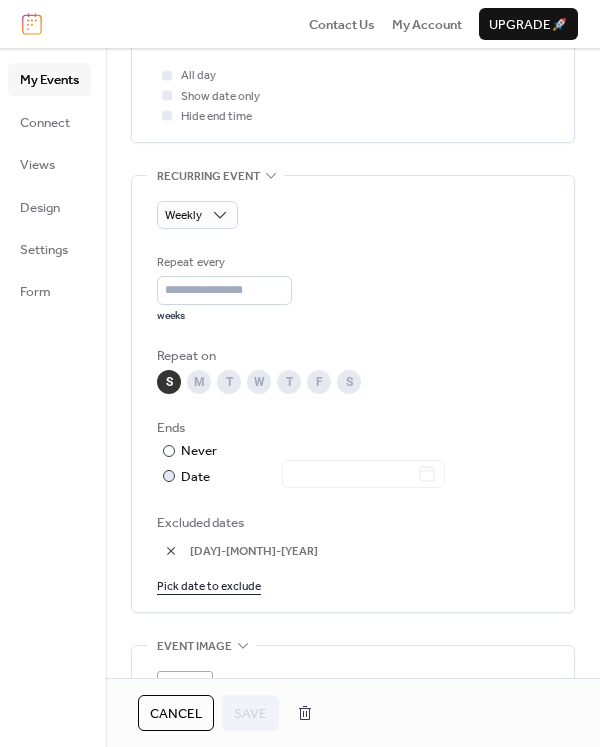 scroll, scrollTop: 835, scrollLeft: 0, axis: vertical 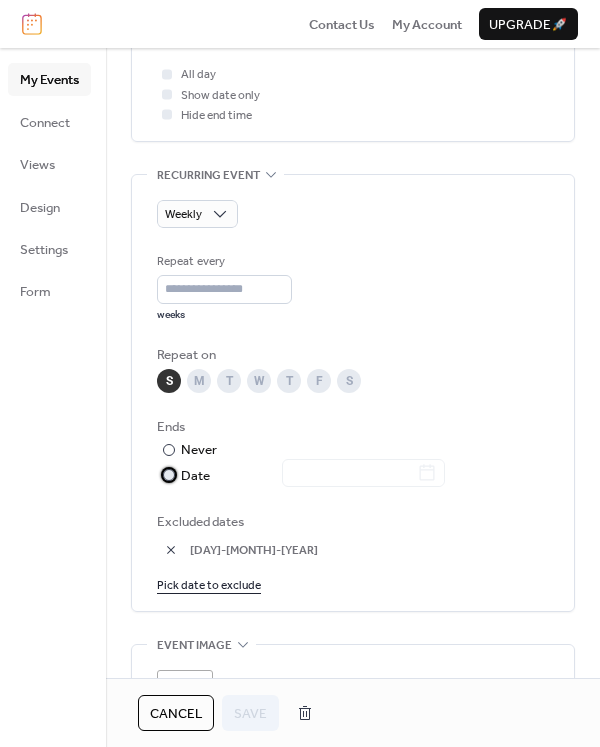 click at bounding box center (351, 474) 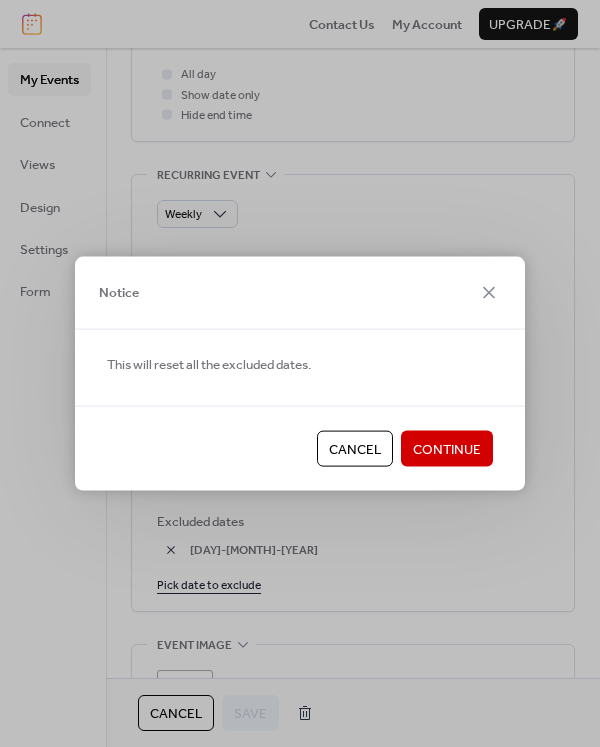 click on "Cancel" at bounding box center [355, 450] 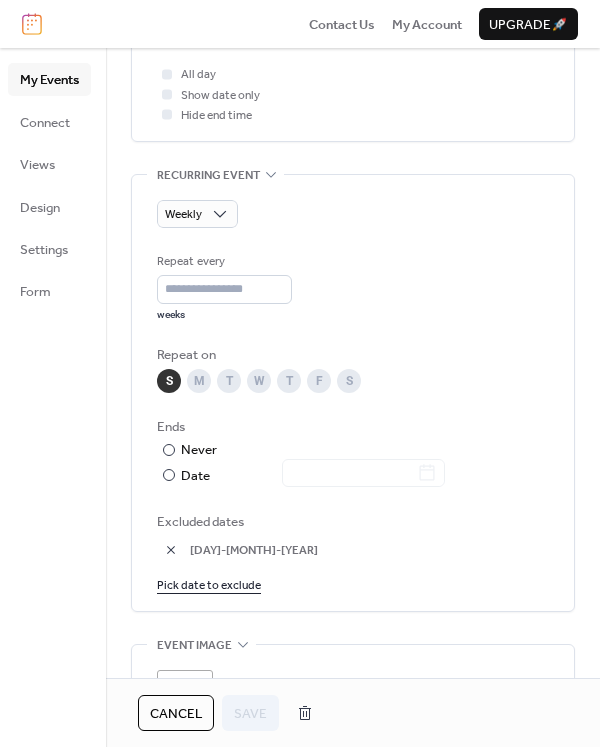 click on "Pick date to exclude" at bounding box center (209, 584) 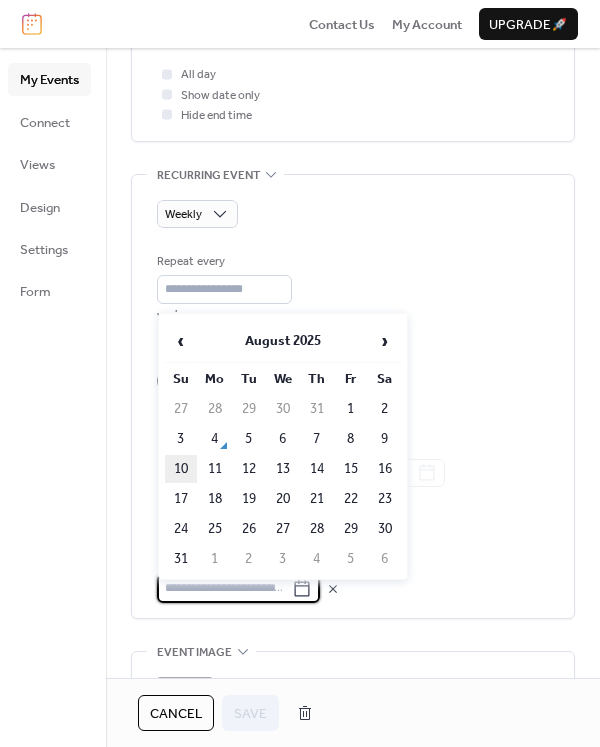 click on "10" at bounding box center [181, 469] 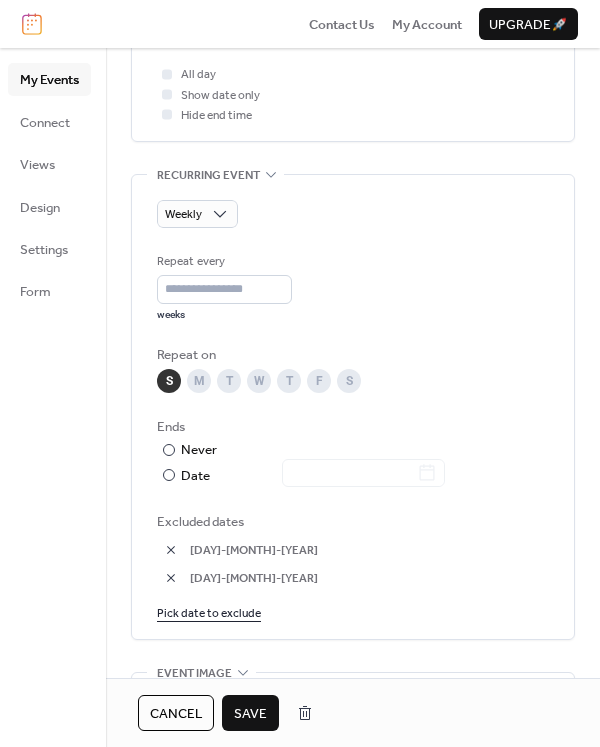 click on "Save" at bounding box center (250, 714) 